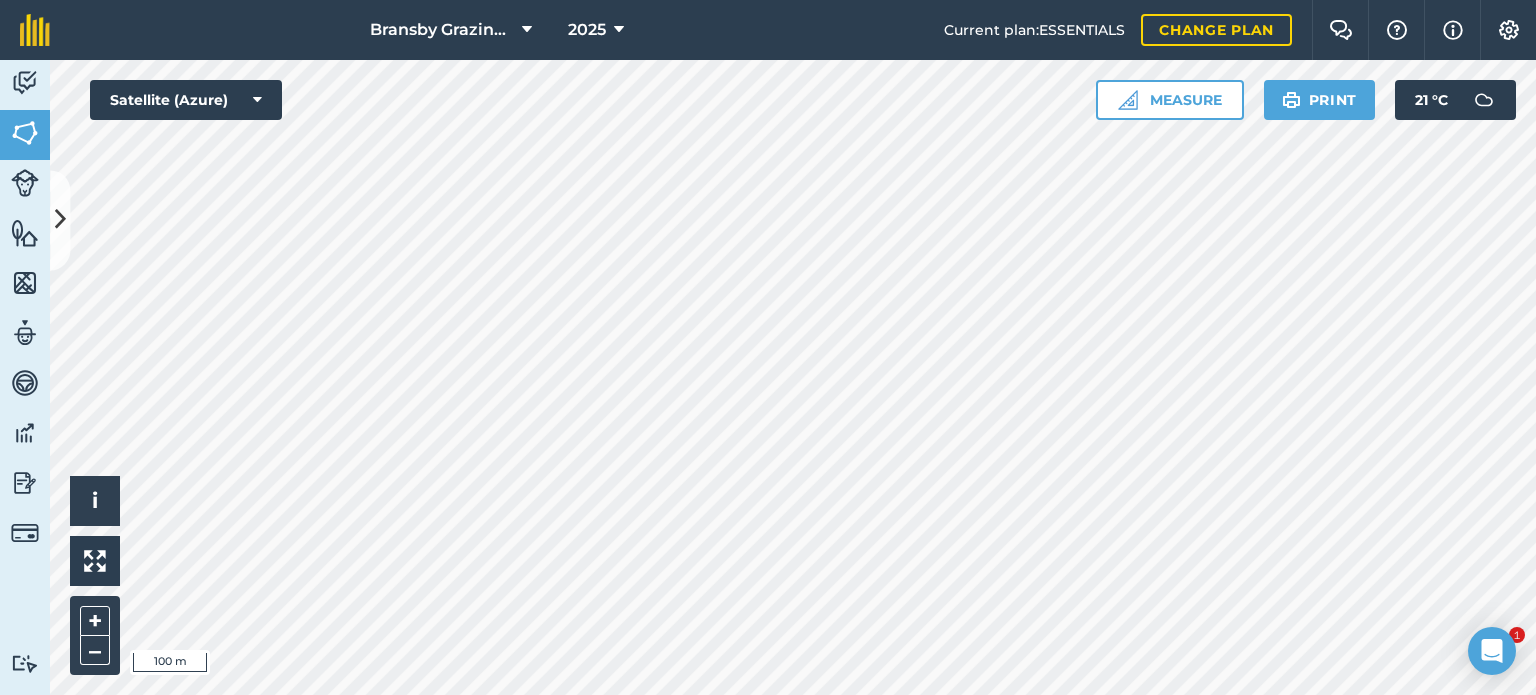 scroll, scrollTop: 0, scrollLeft: 0, axis: both 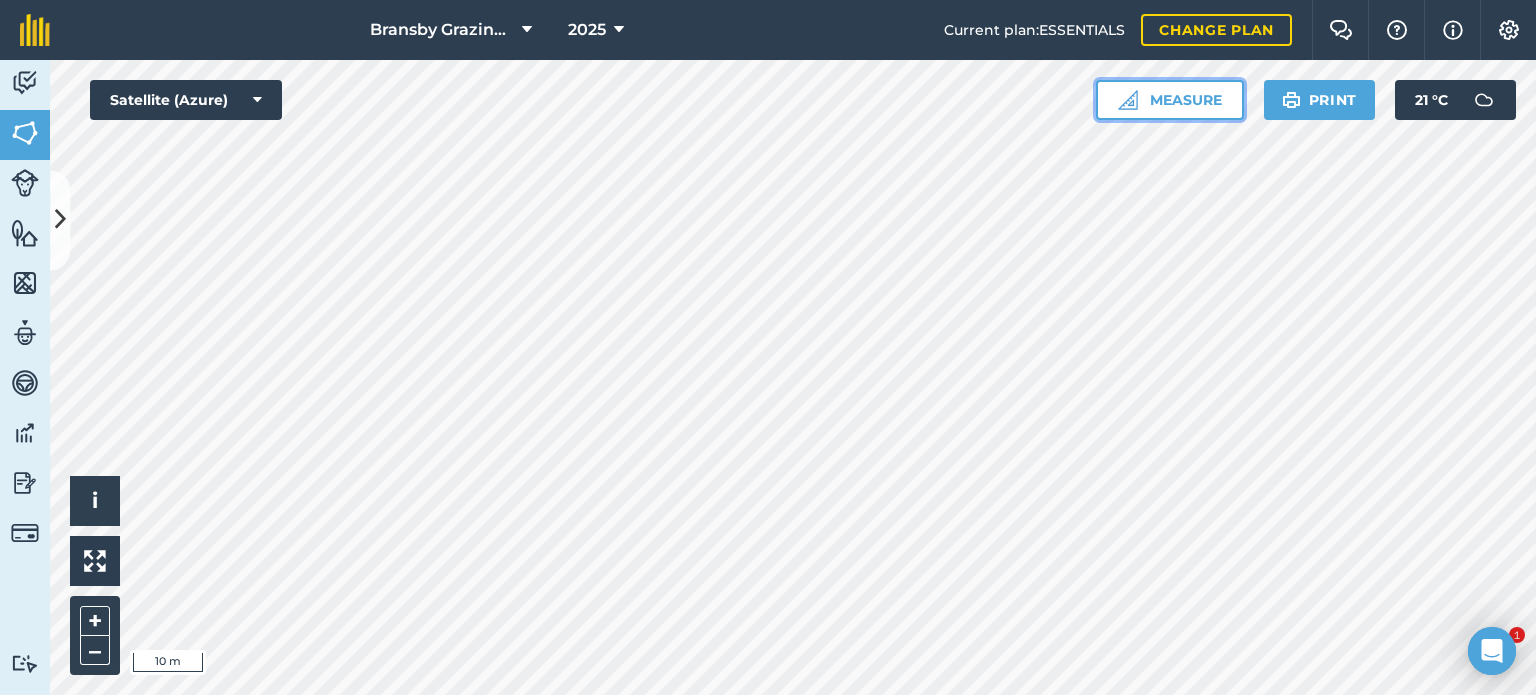 click at bounding box center [1128, 100] 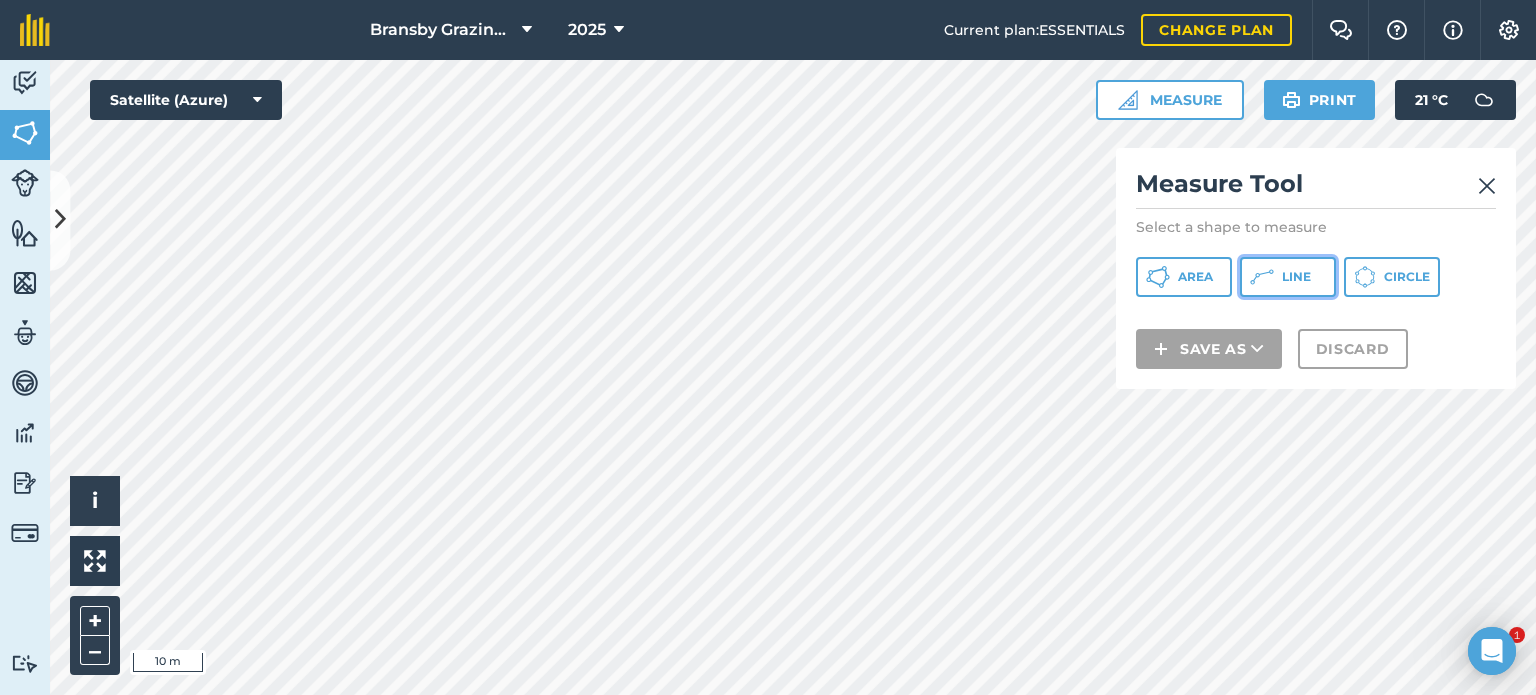 click 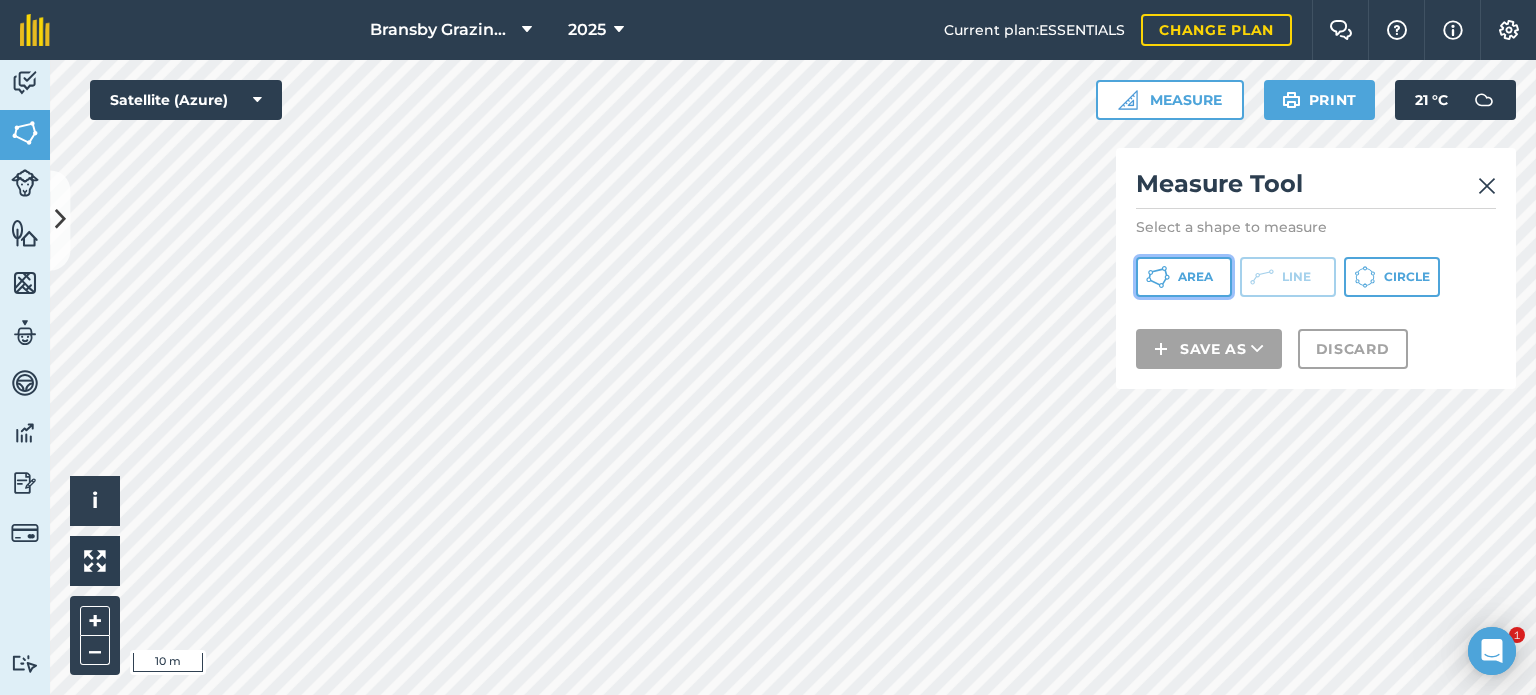 click on "Area" at bounding box center (1195, 277) 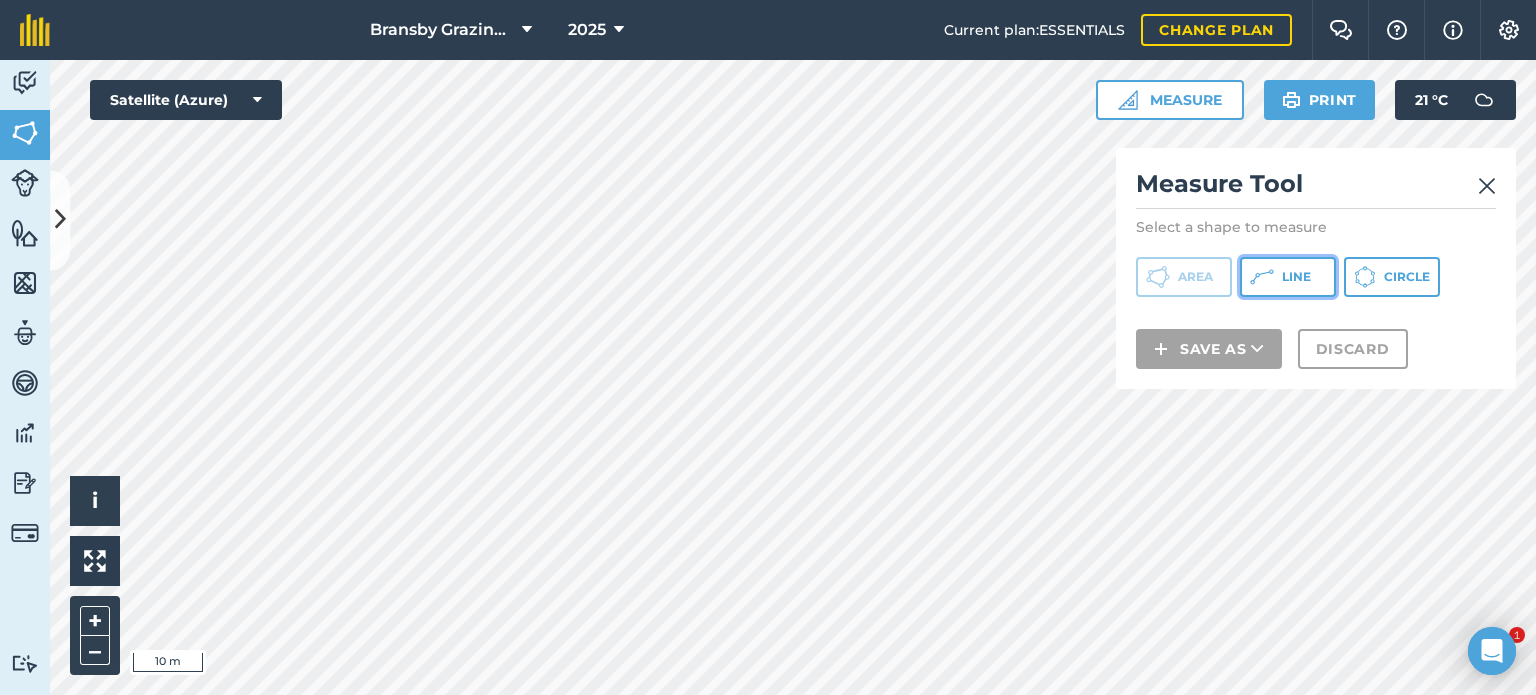 click on "Line" at bounding box center [1288, 277] 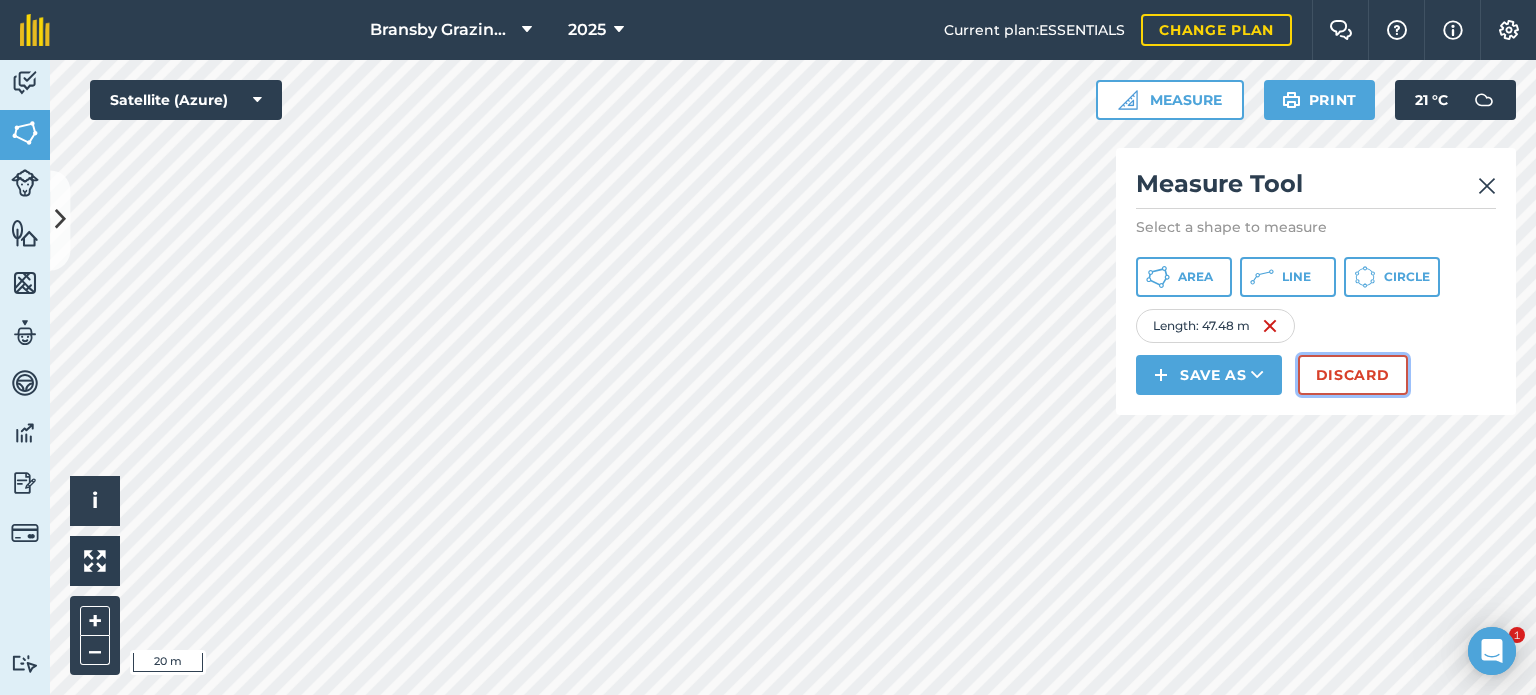 click on "Discard" at bounding box center [1353, 375] 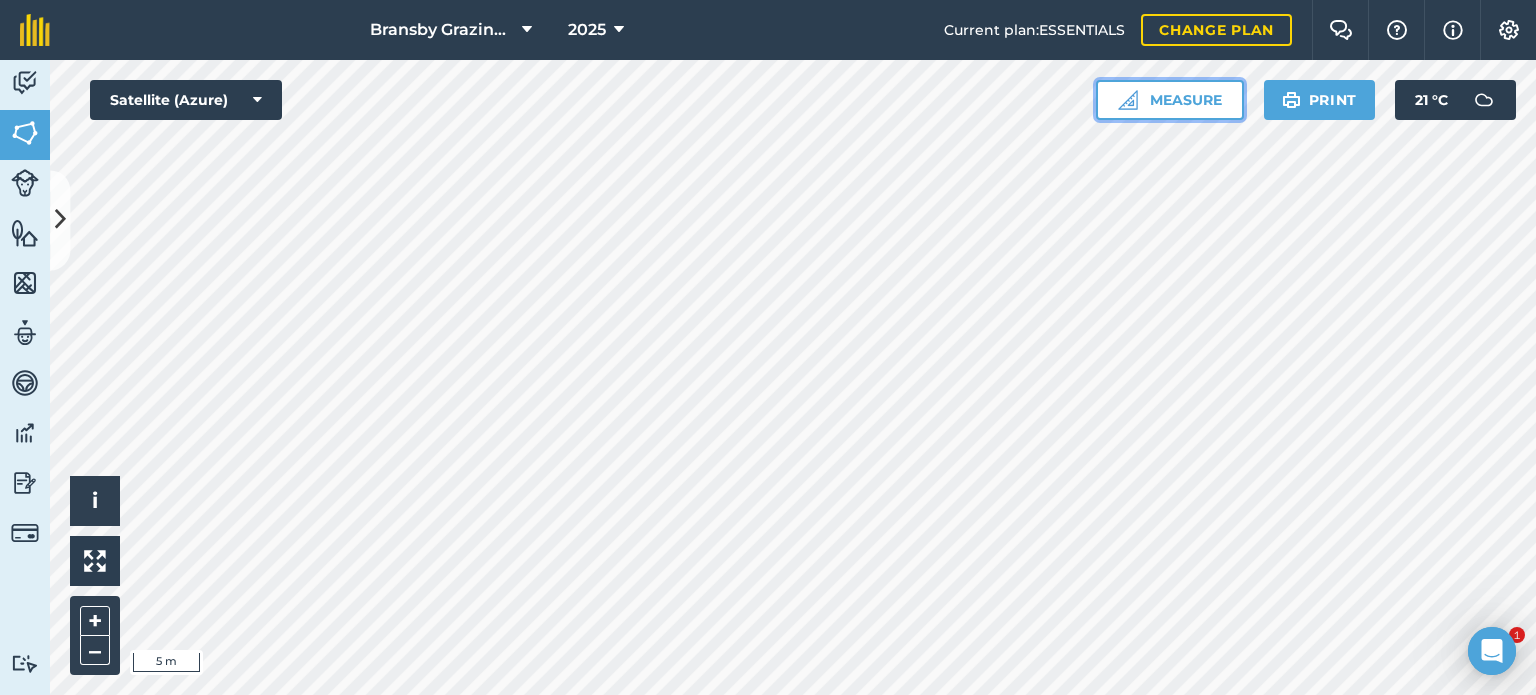click on "Measure" at bounding box center [1170, 100] 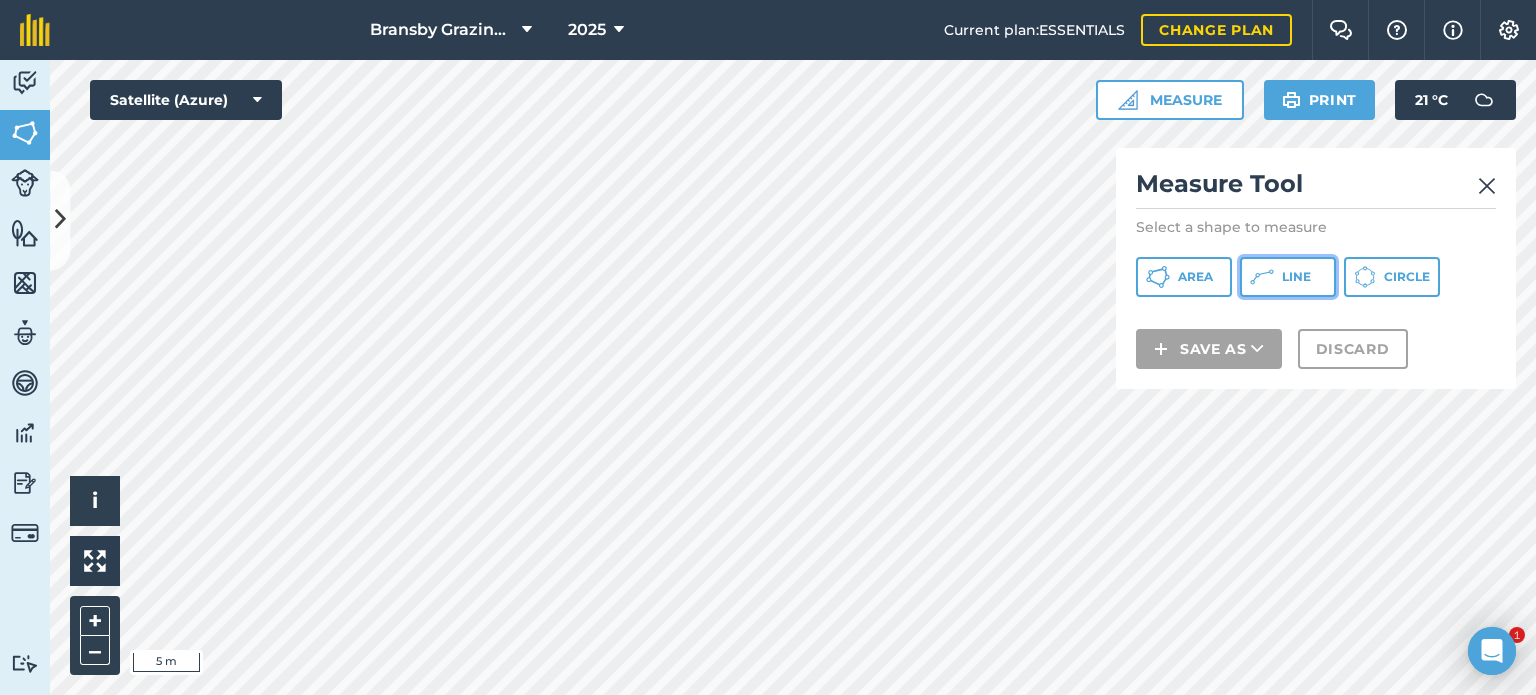 click 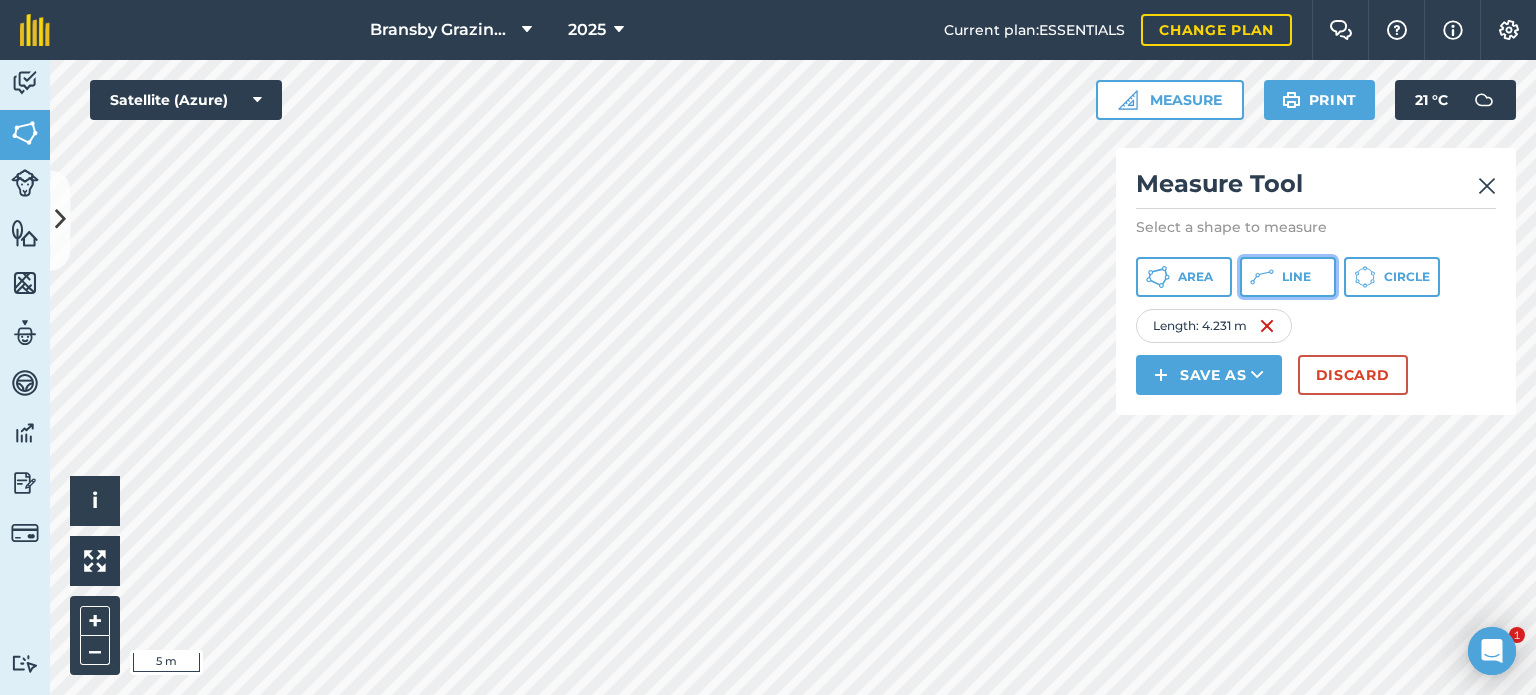 click on "Line" at bounding box center [1296, 277] 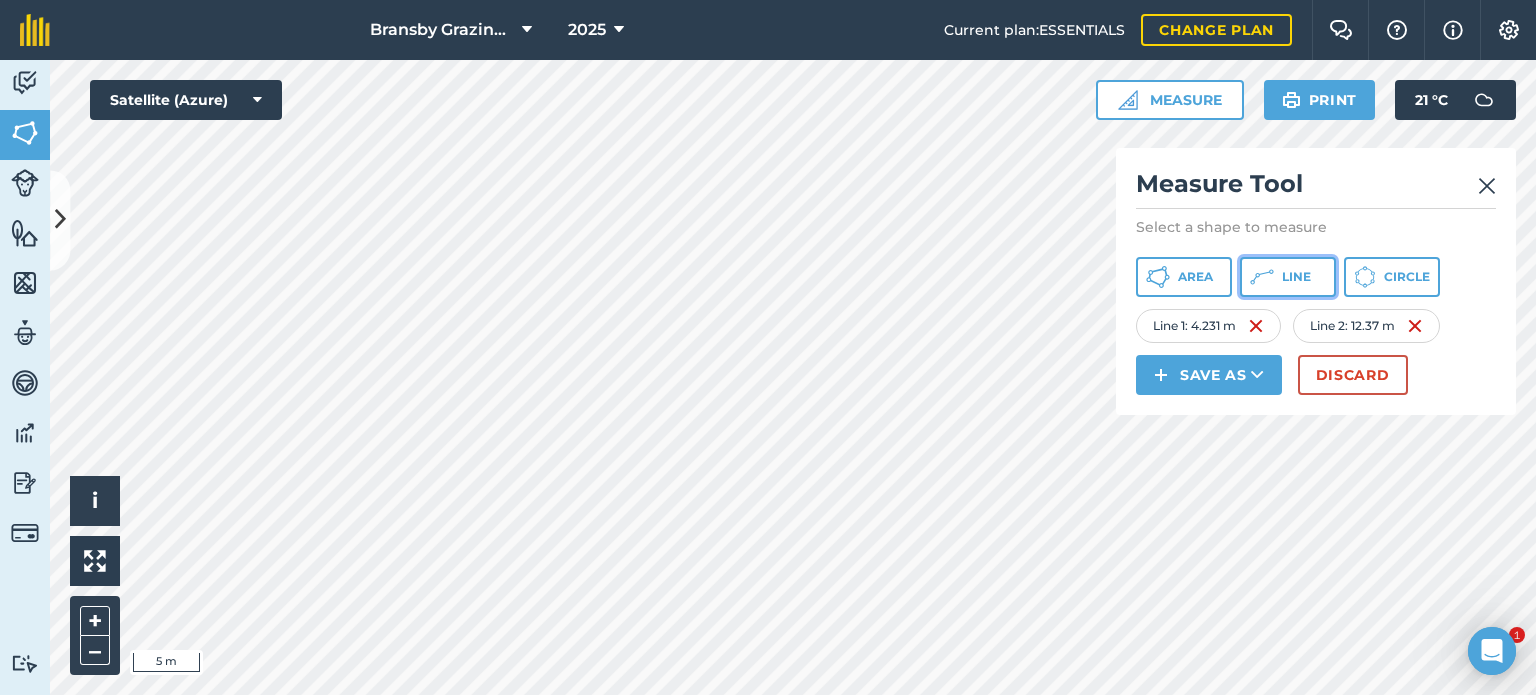 click 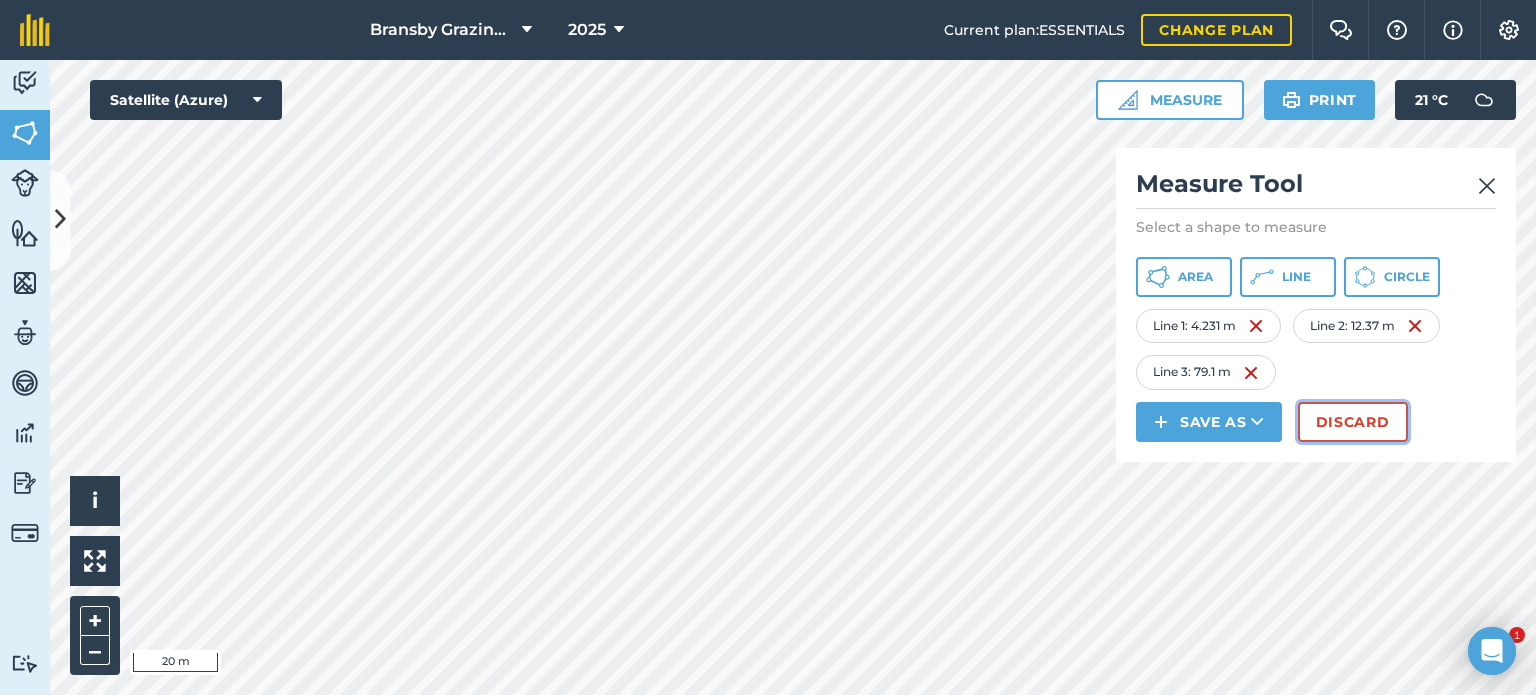 click on "Discard" at bounding box center [1353, 422] 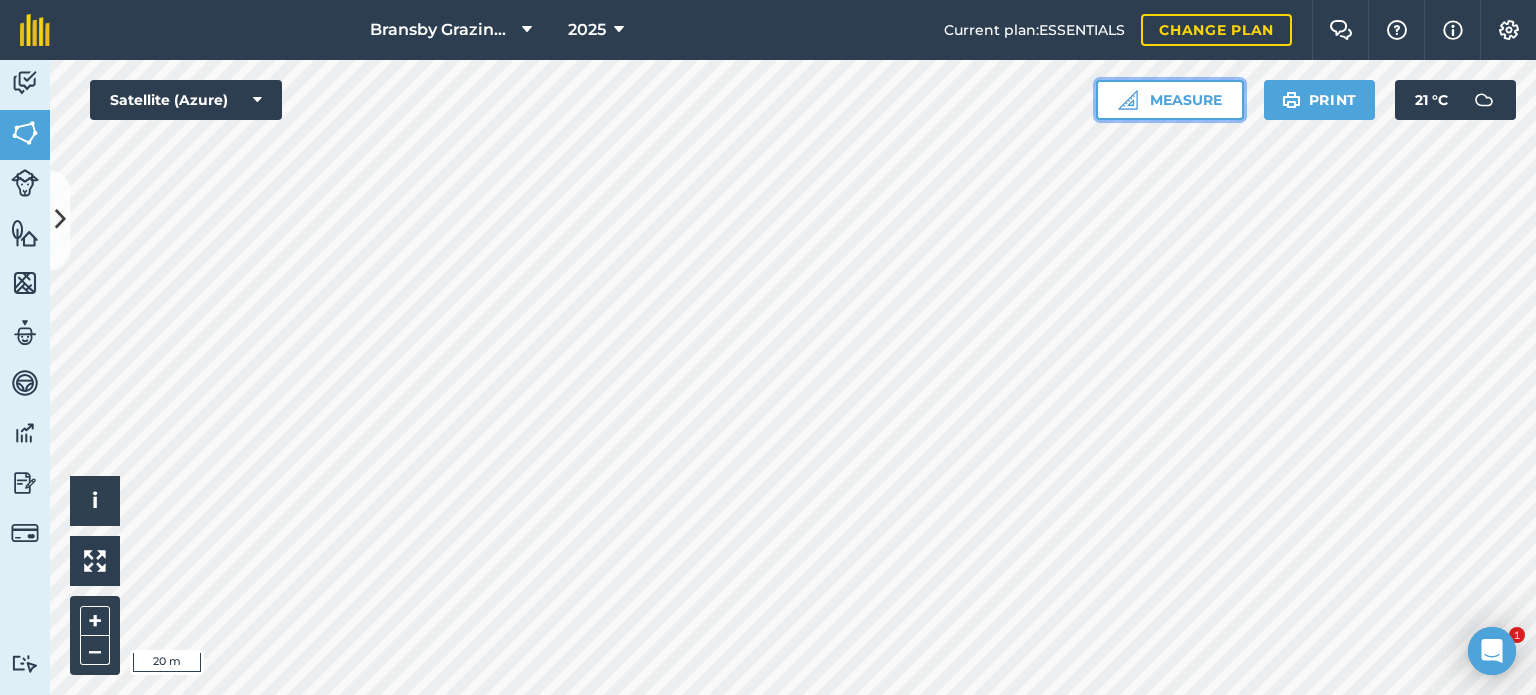 click at bounding box center [1128, 100] 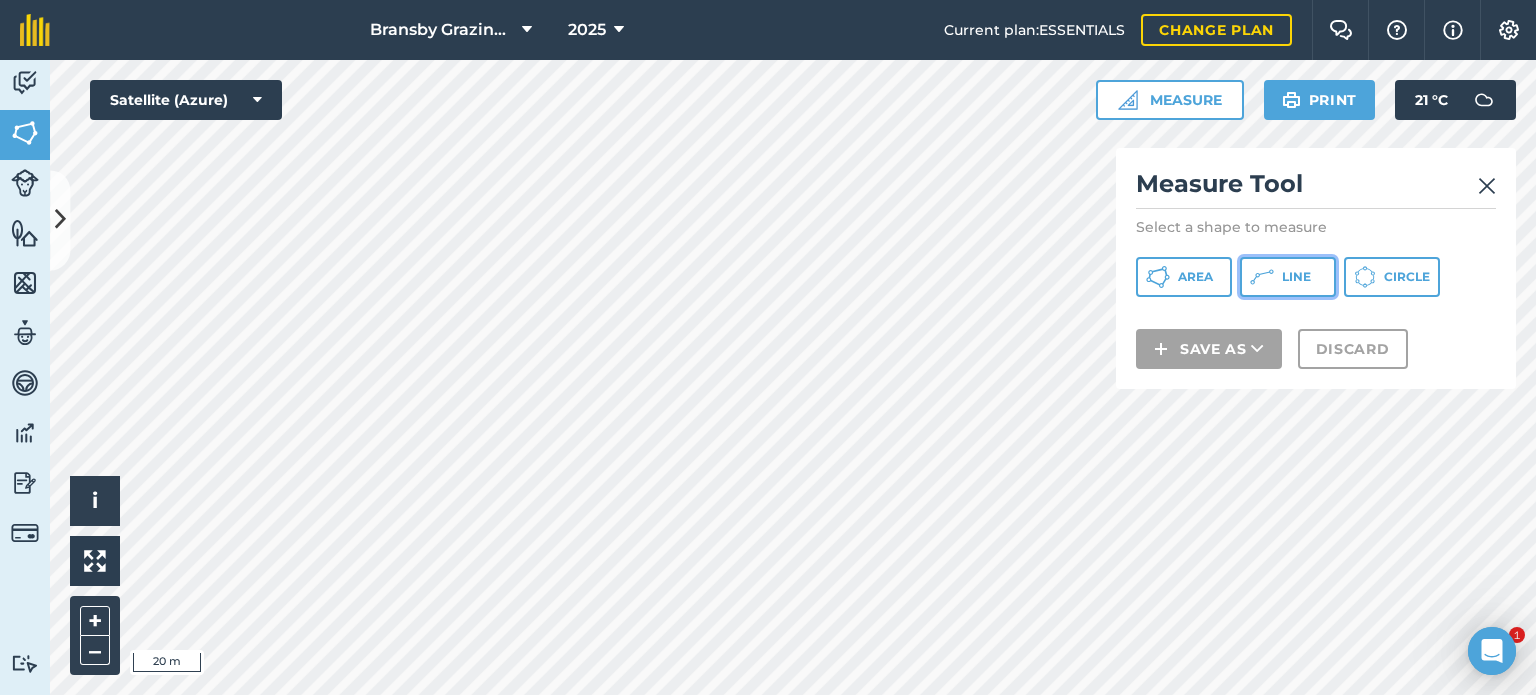 click on "Line" at bounding box center (1288, 277) 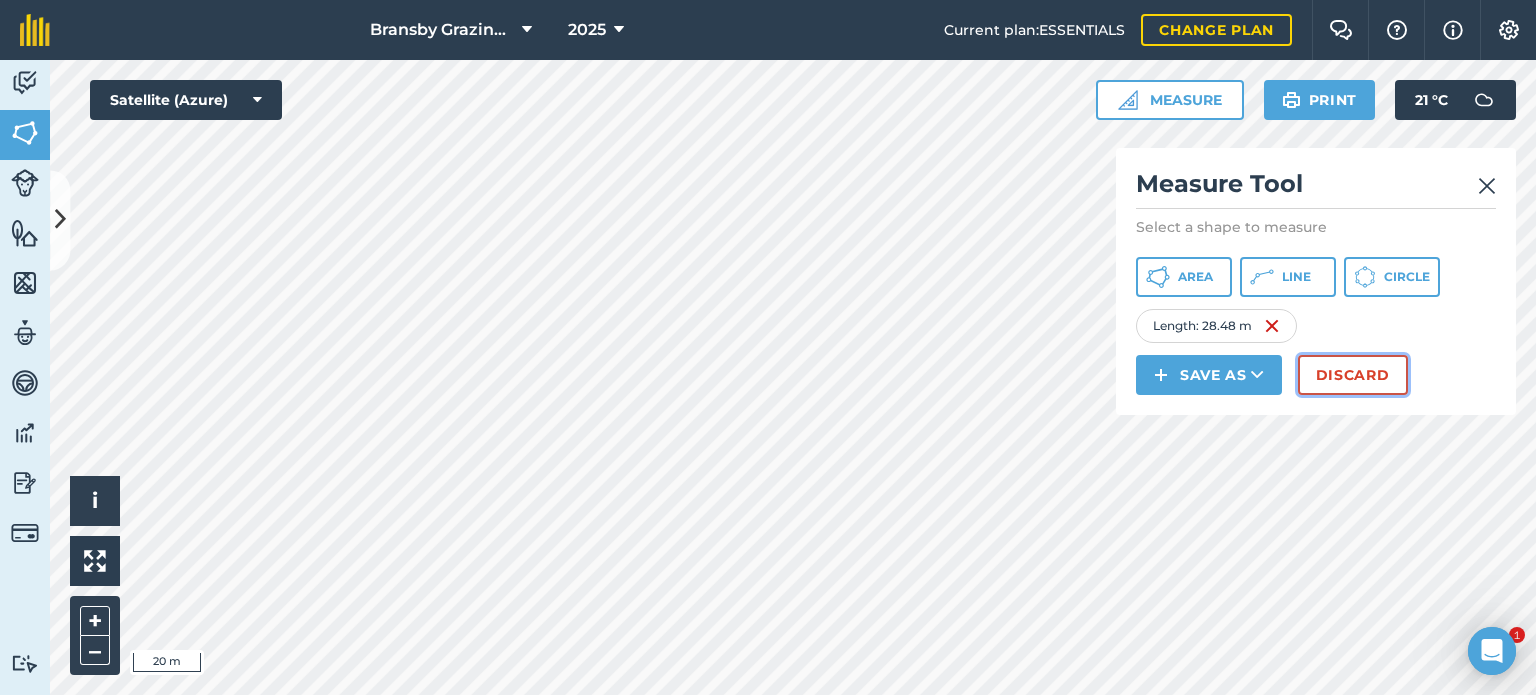 click on "Discard" at bounding box center [1353, 375] 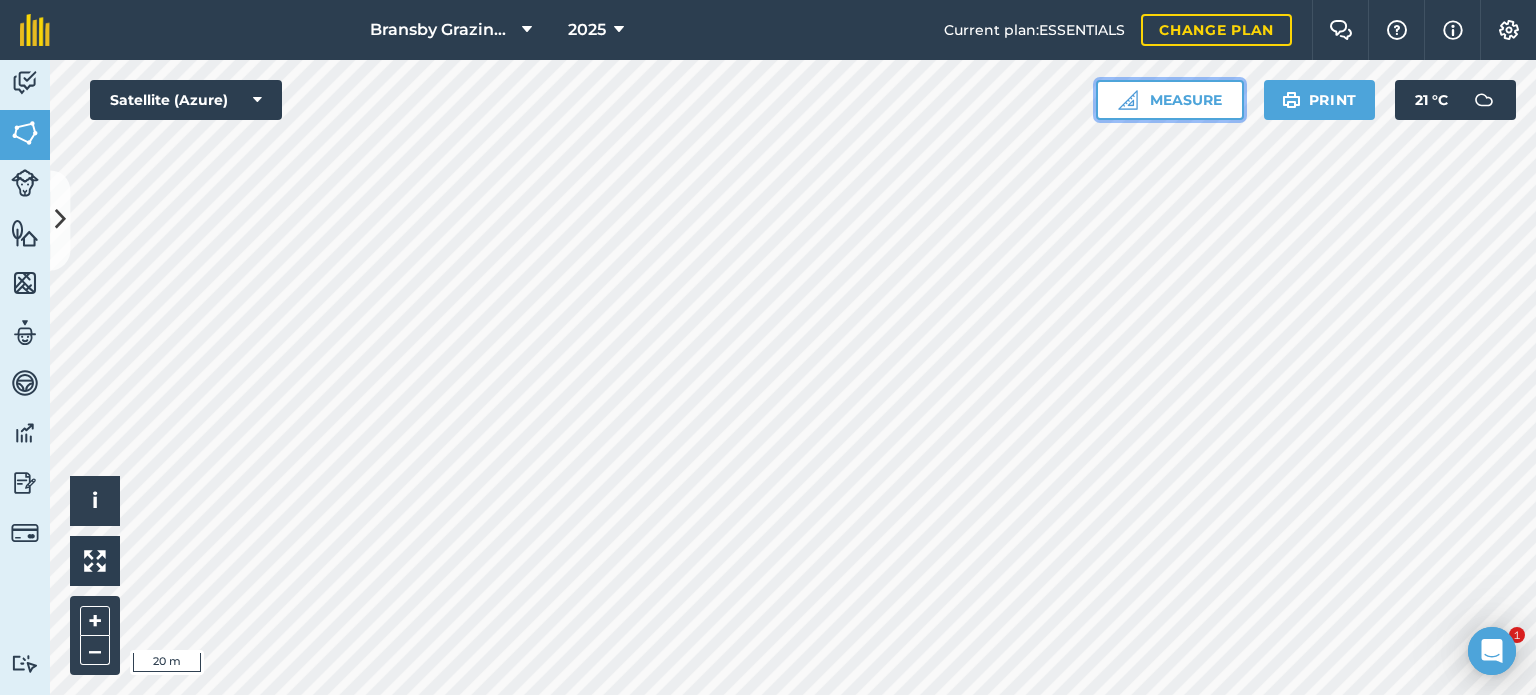 click on "Measure" at bounding box center [1170, 100] 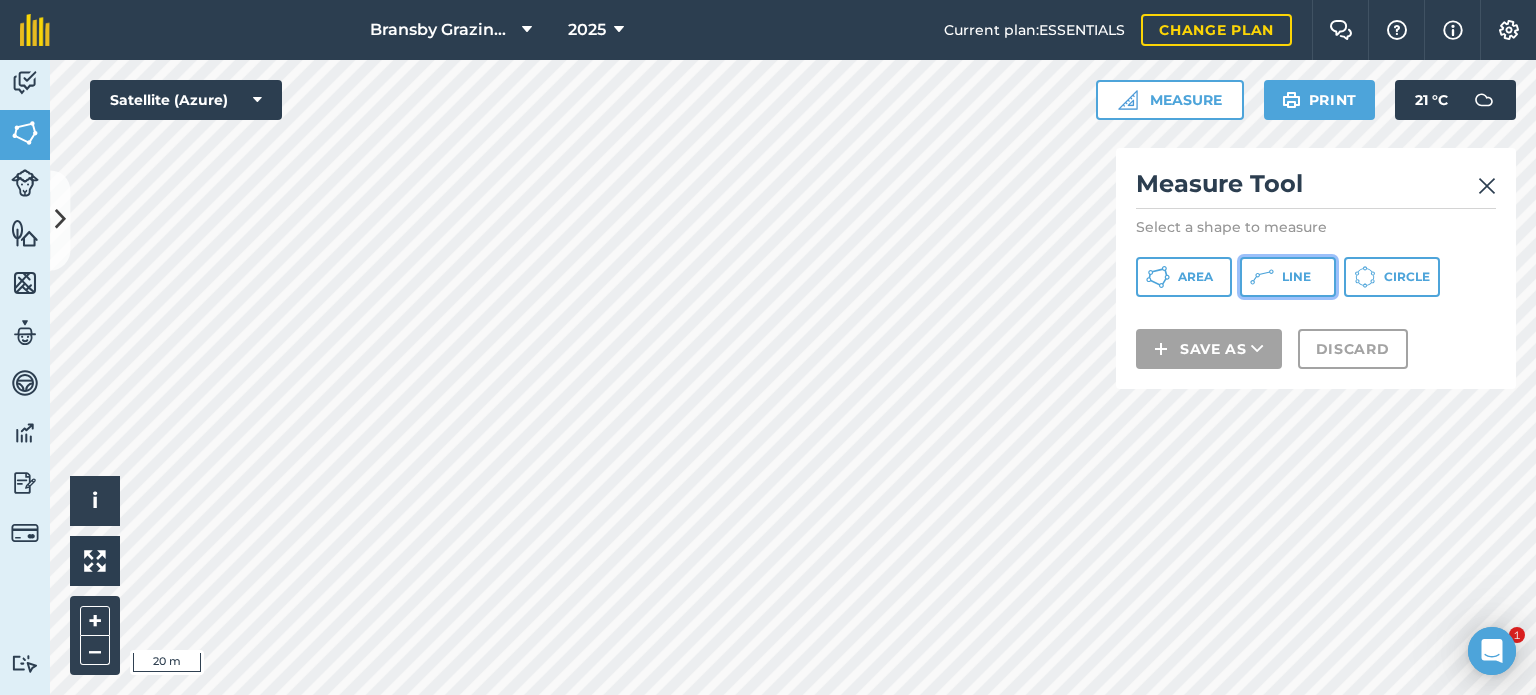 click on "Line" at bounding box center (1296, 277) 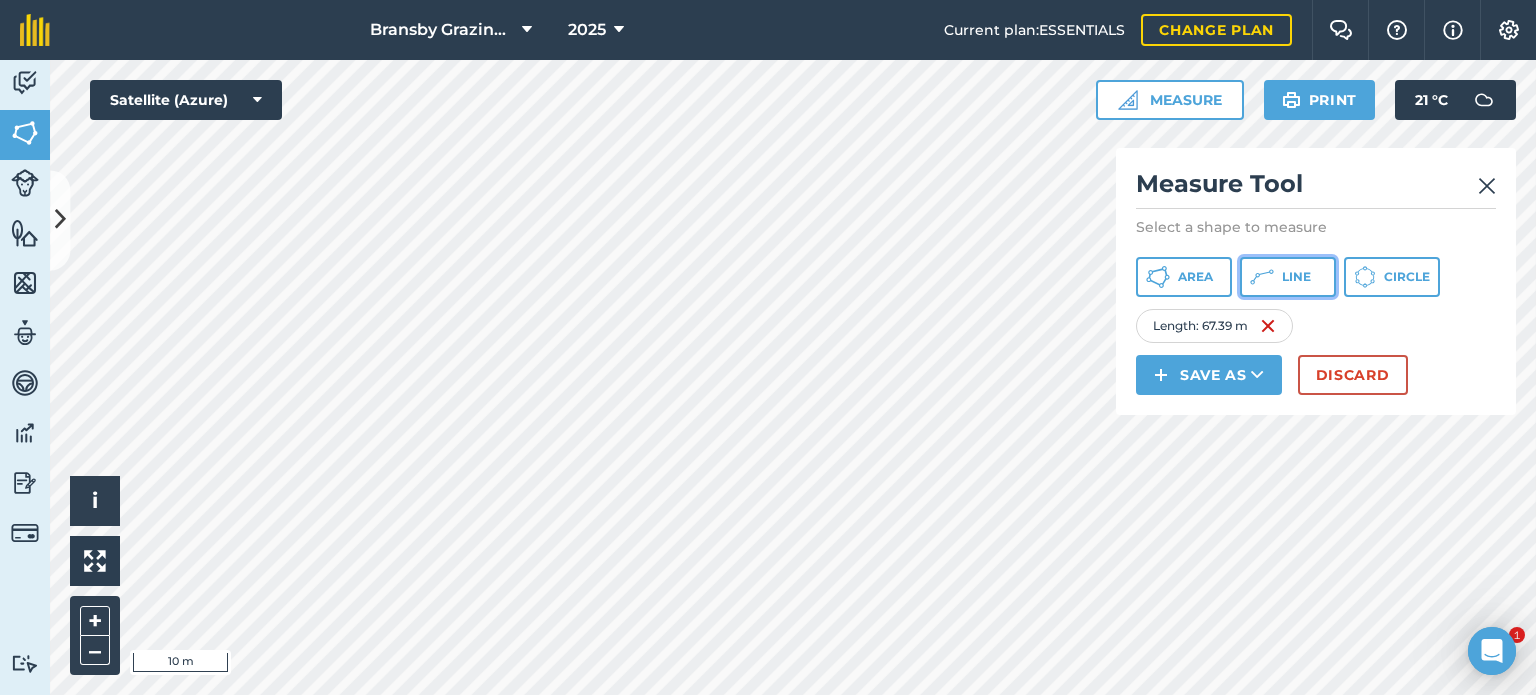 click 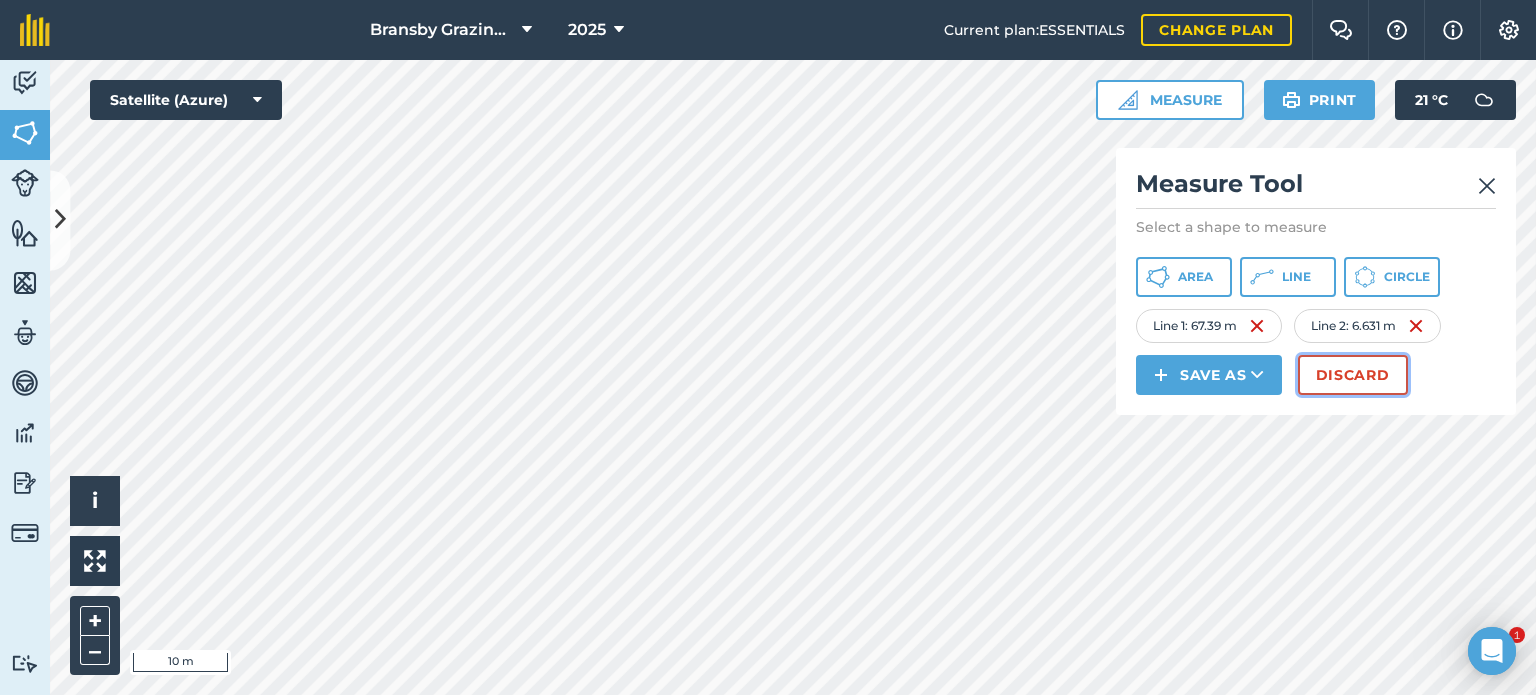 click on "Discard" at bounding box center [1353, 375] 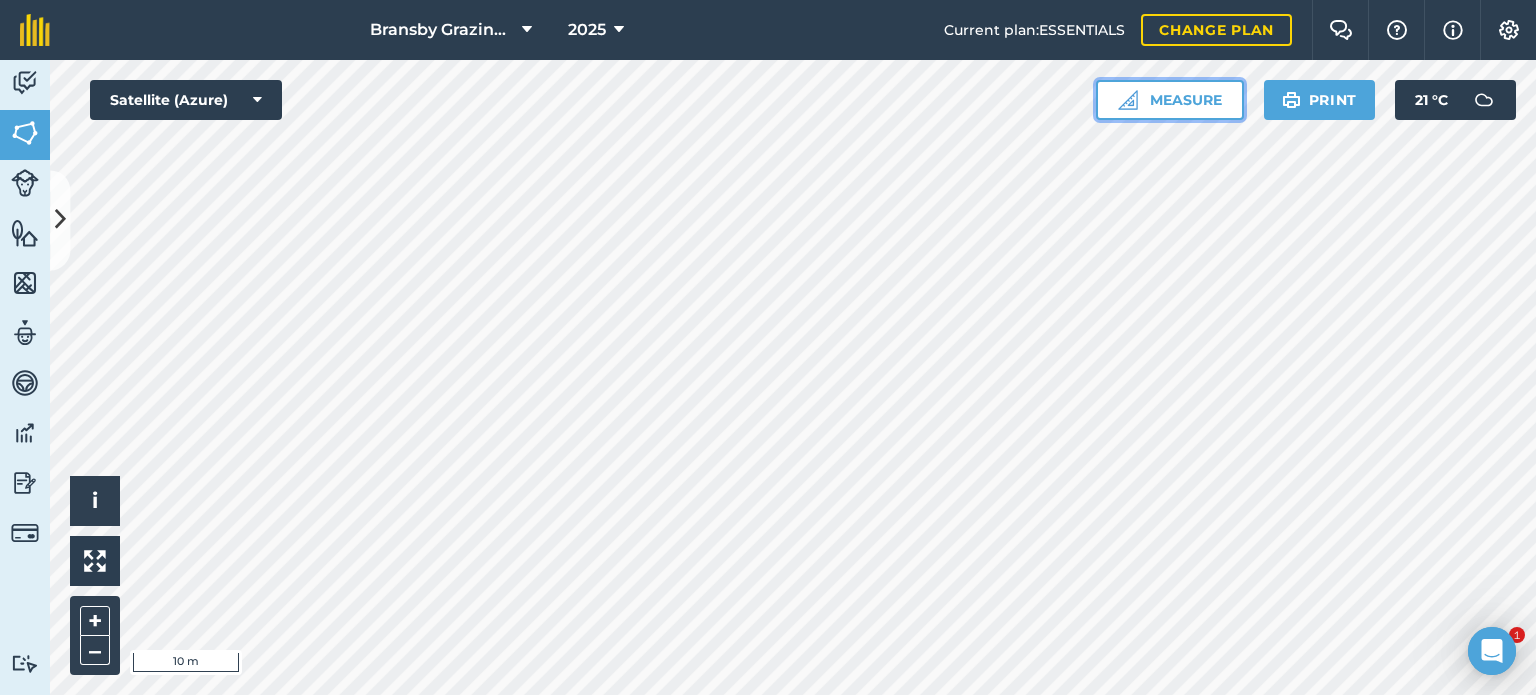 click on "Measure" at bounding box center [1170, 100] 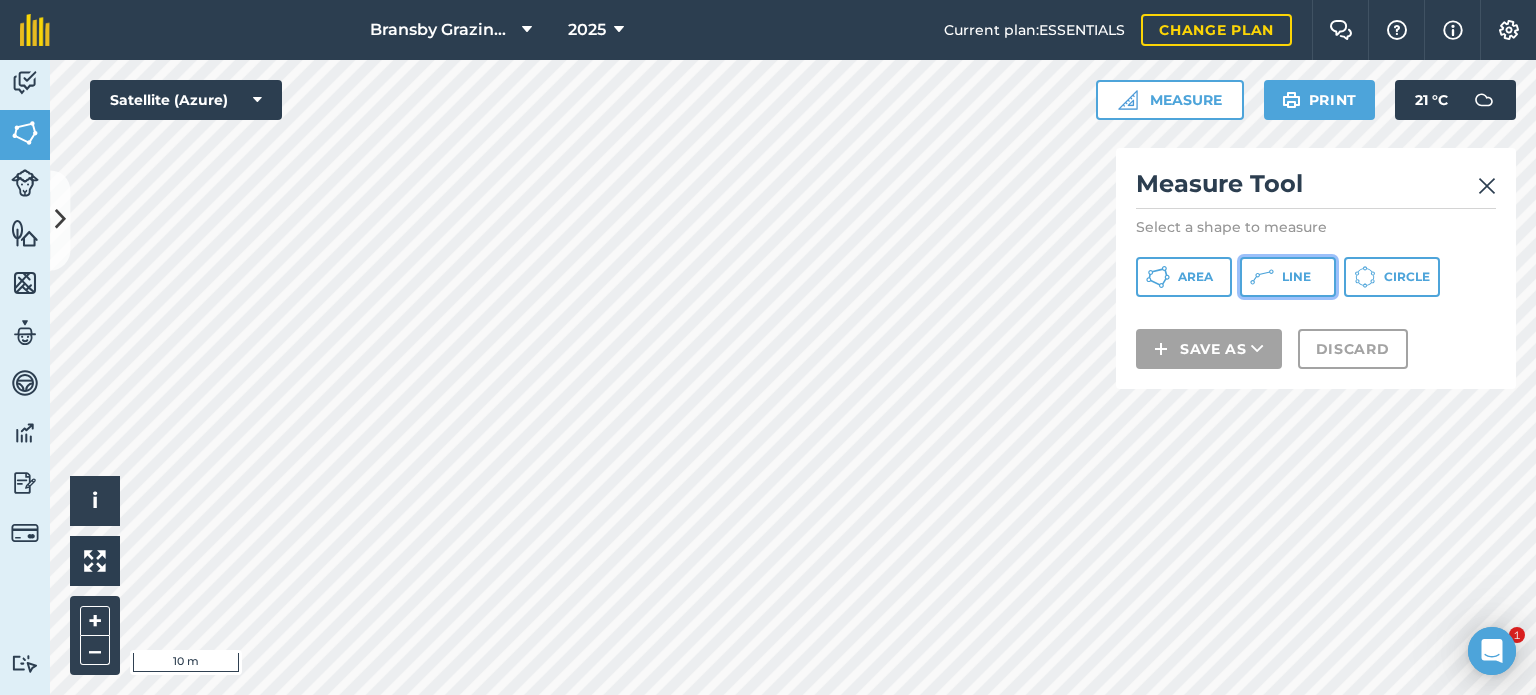 click on "Line" at bounding box center [1296, 277] 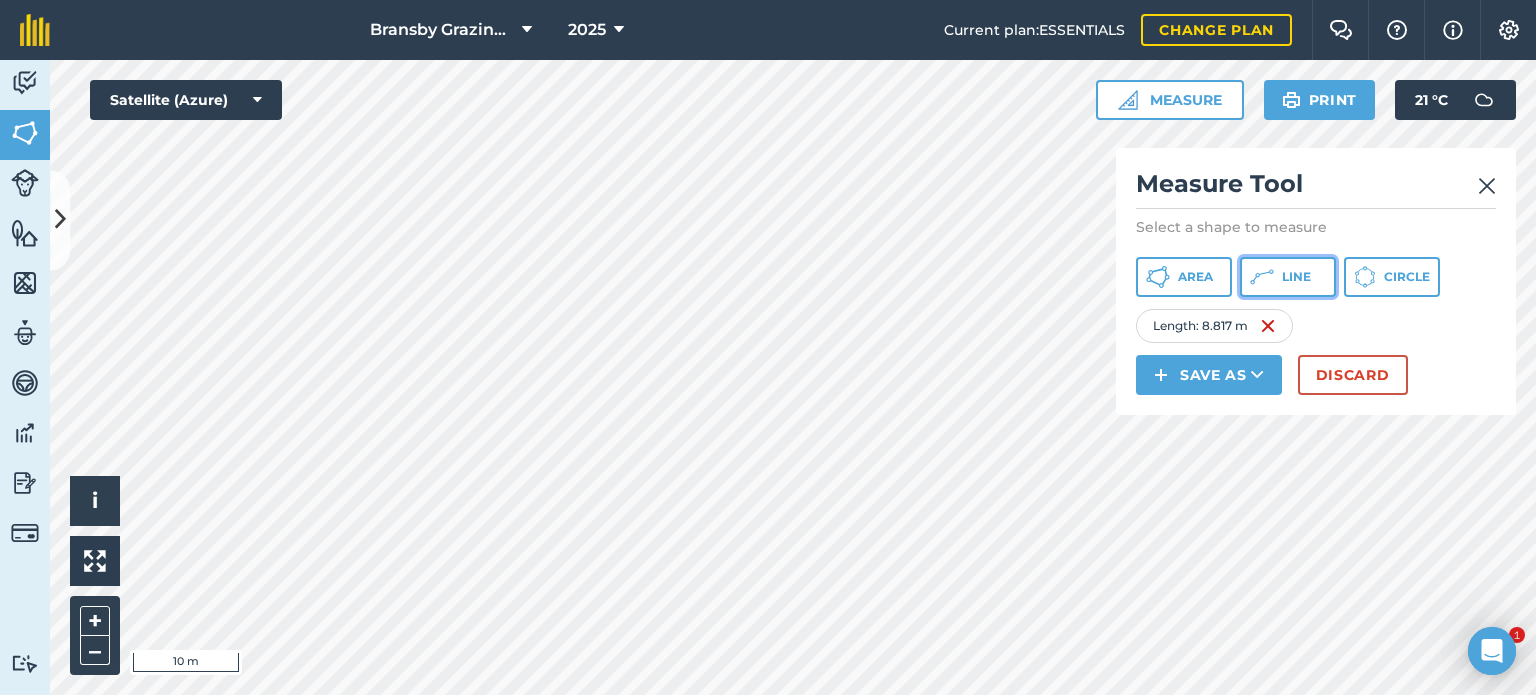 click 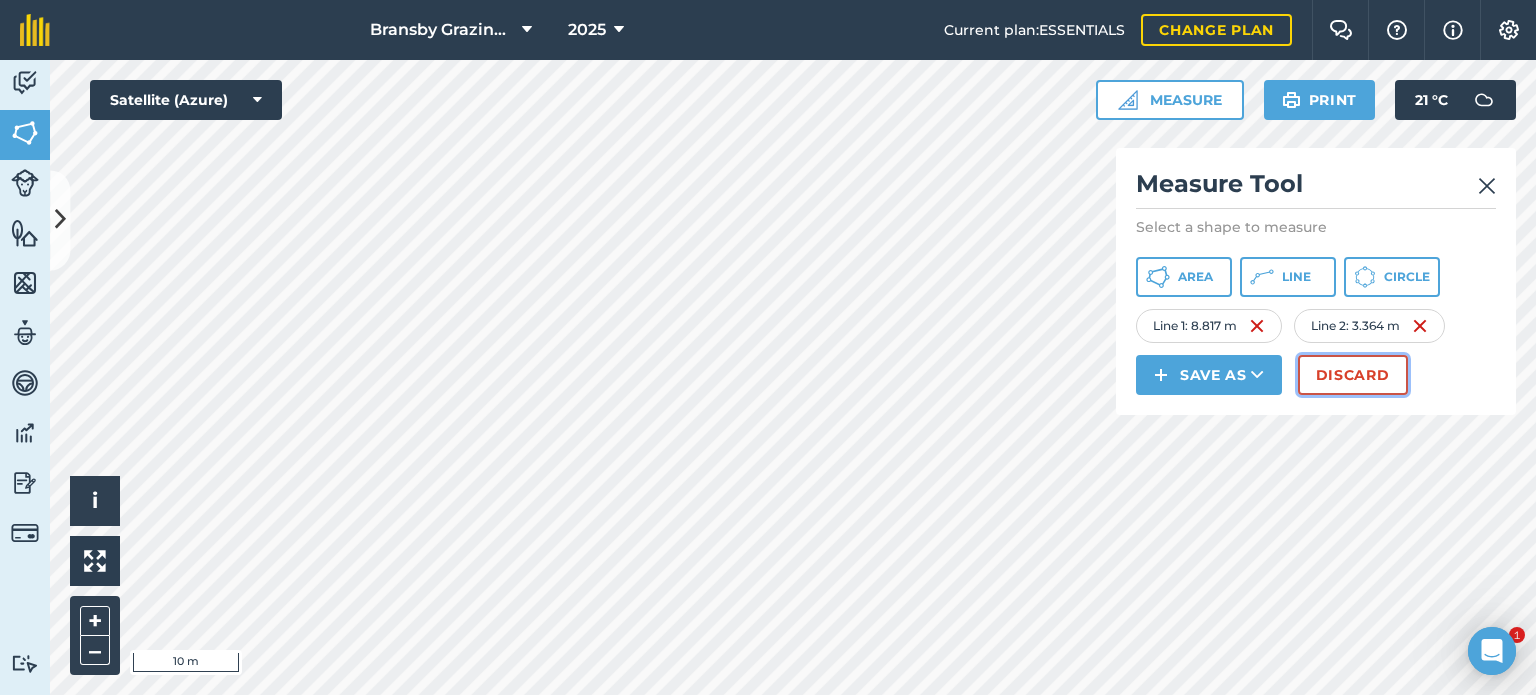 click on "Discard" at bounding box center (1353, 375) 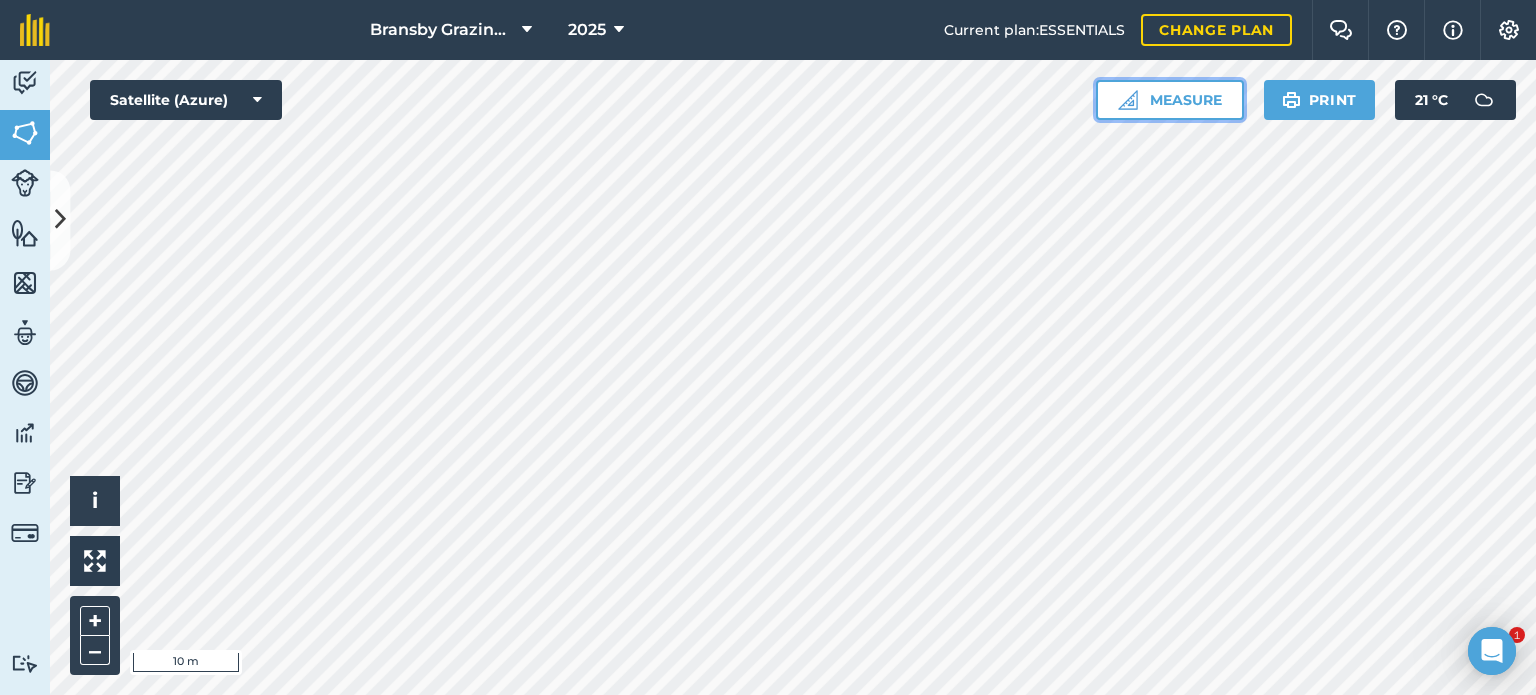 click at bounding box center [1128, 100] 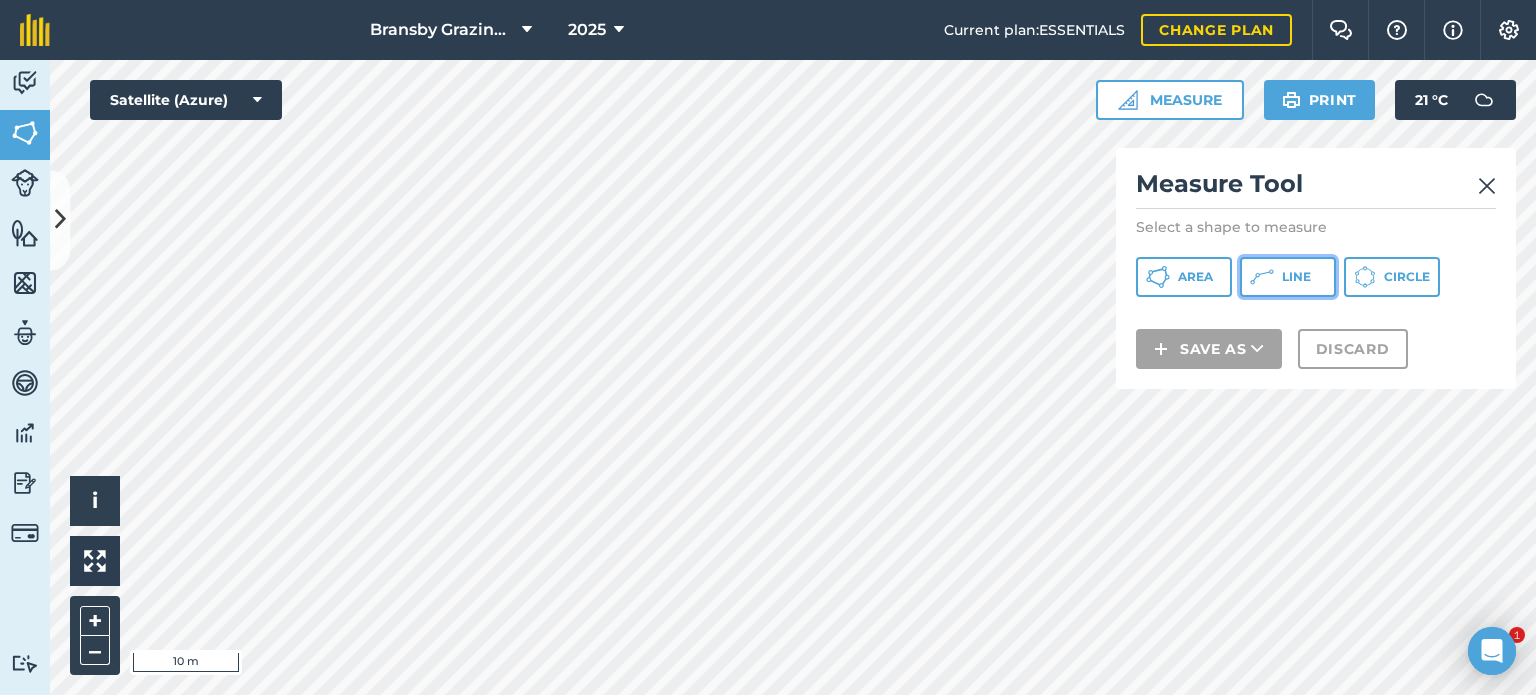 click on "Line" at bounding box center [1296, 277] 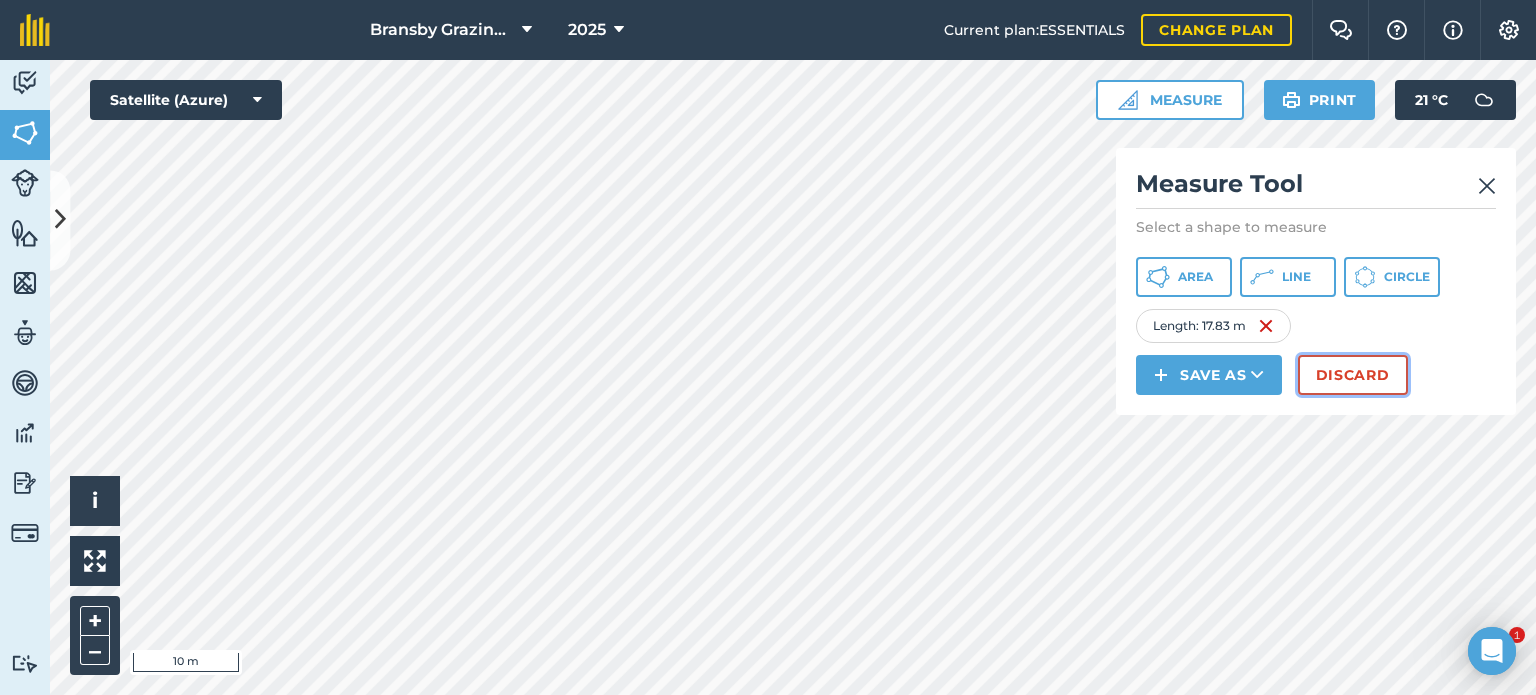 click on "Discard" at bounding box center (1353, 375) 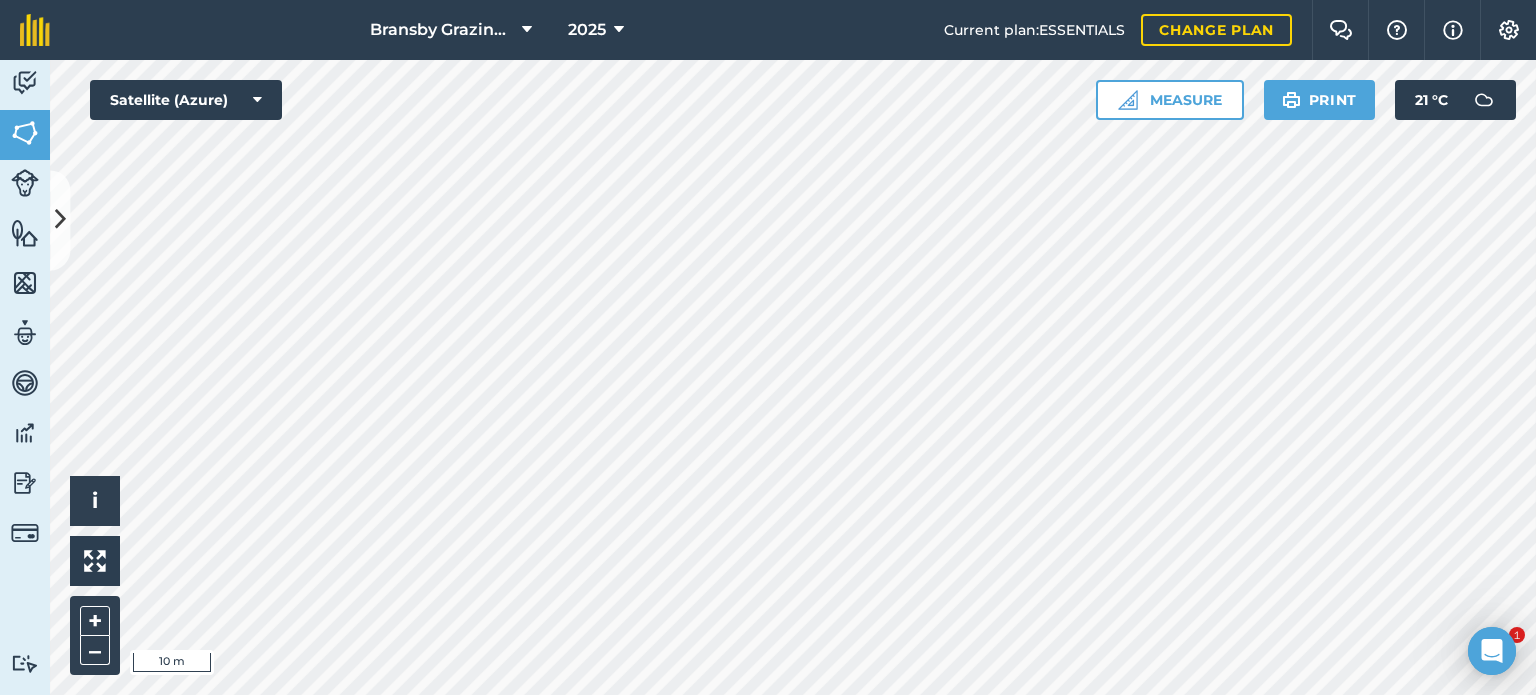 click on "Bransby Grazing Plans 2025 Current plan :  ESSENTIALS   Change plan Farm Chat Help Info Settings Bransby Grazing Plans  -  2025 Reproduced with the permission of  Microsoft Printed on  [DATE] Field usages No usage set Autumn Existing grazing land FBT GRASS - New Grass Establishment New Land to Seed Priority area for establishing grazing Resting Retain as arable Spring Summer Grazing Summer Grazing 2 Track System Winter Grazing Year Round Grazing Feature types ARC Barlings Bottom 10 Acre Shelter Brick Shelter Field Shelter FWEC -1000-1500 FWEC -1500+ FWEC -500-1000 Grass Sickness infrastructure Liver Issues Main Yard Perimeter [PERSON_NAME] Yard Polytunnel Riding Barn Sheep Grazing Solar Energiser TPO Trackways Trees Visitor Centre Walklands Yard Water Activity Fields Livestock Features Maps Team Vehicles Data Reporting Billing Tutorials Tutorials   Back   More EDIT SK90780596 EDIT Description Add extra information about your field EDIT Field usage Not set EDIT Boundary   Mapped Area :  0.0557" at bounding box center [768, 347] 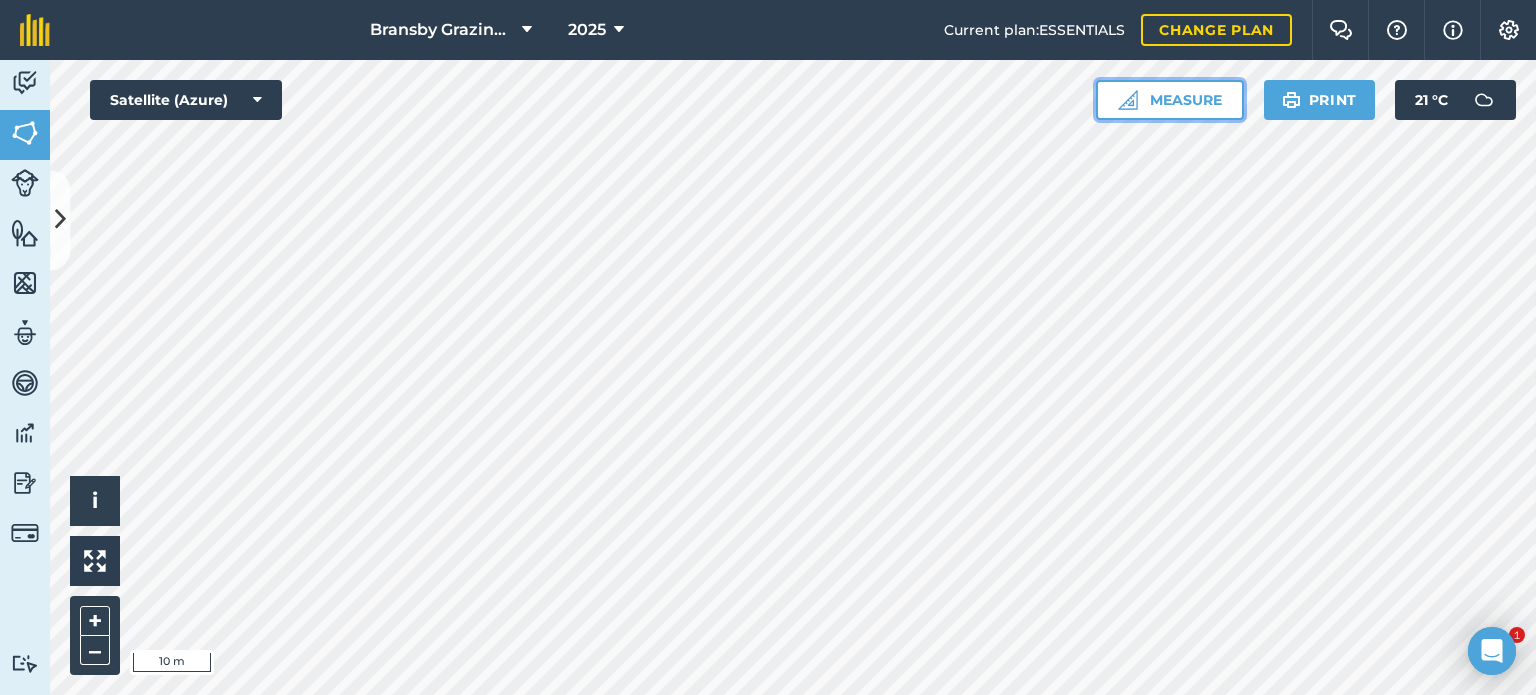 click on "Measure" at bounding box center [1170, 100] 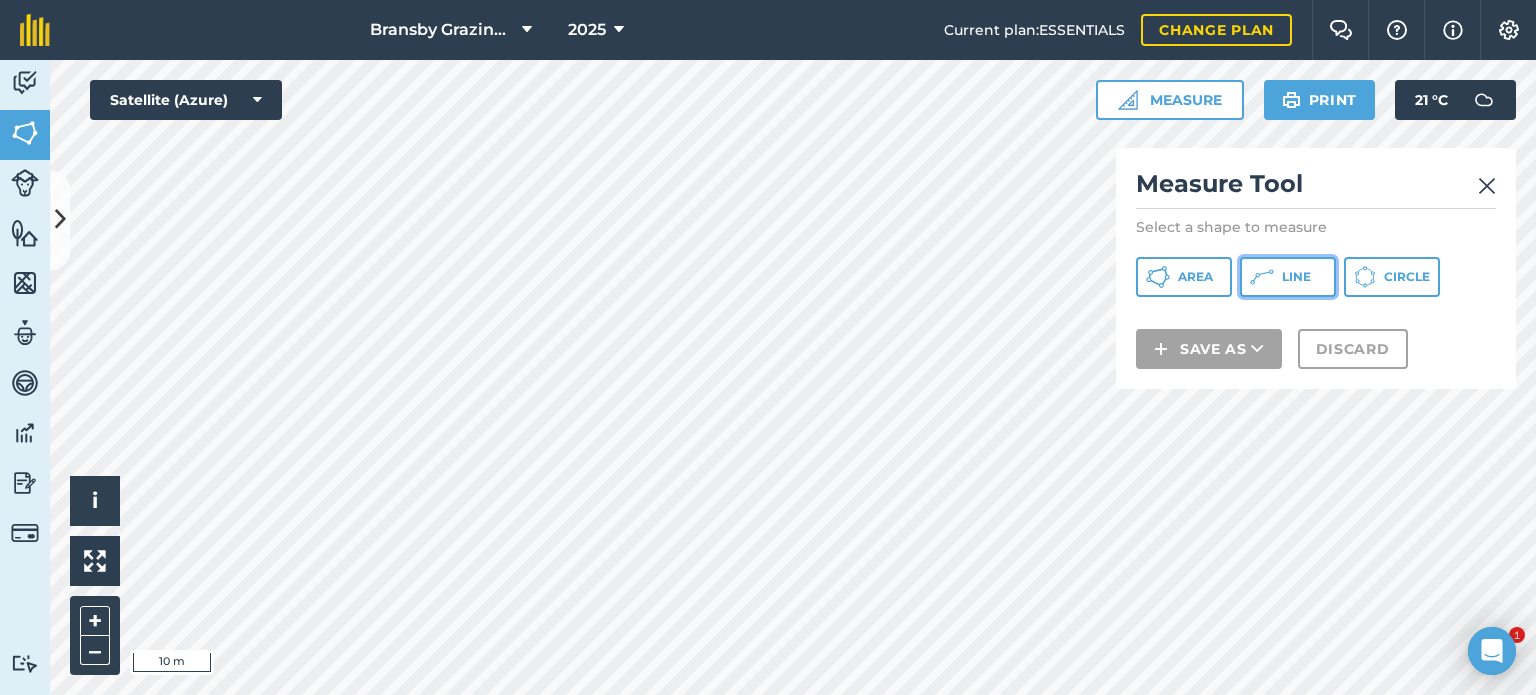 click on "Line" at bounding box center (1296, 277) 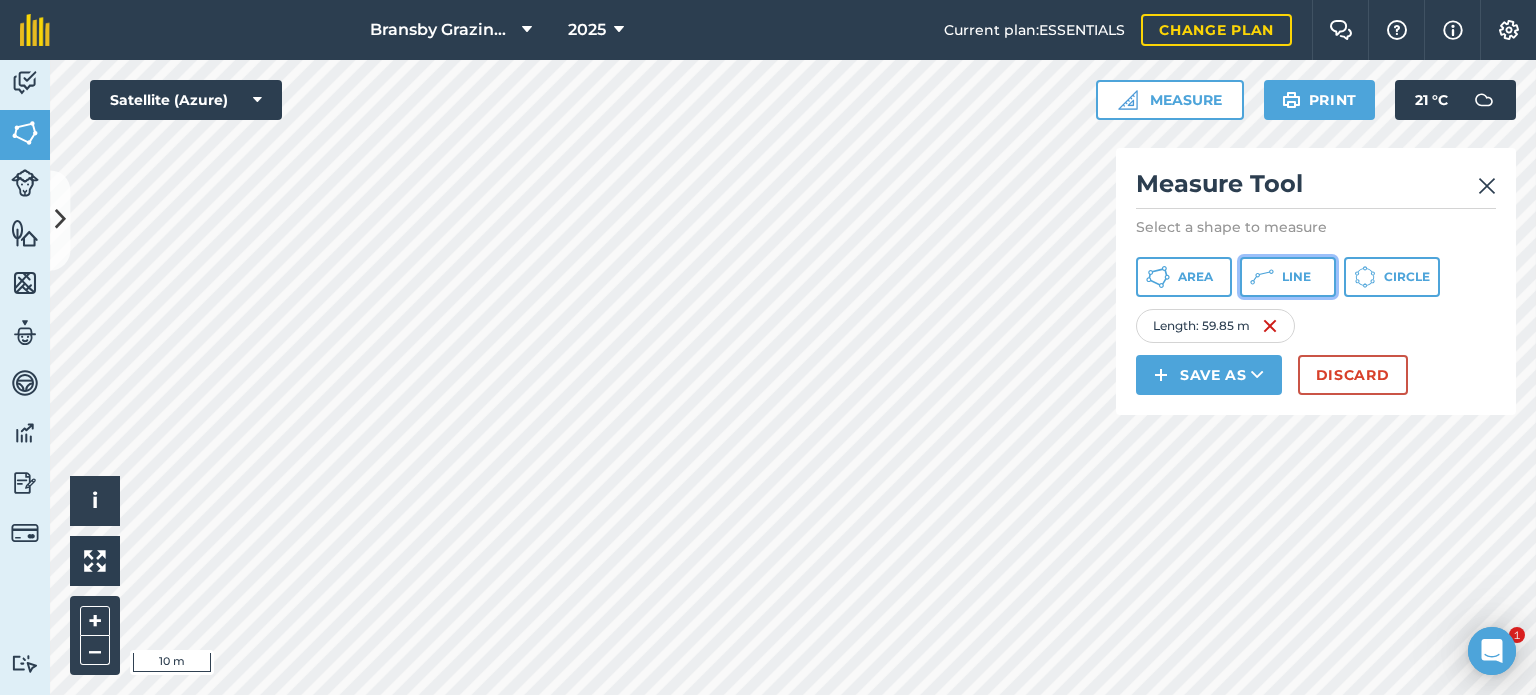 click on "Line" at bounding box center (1288, 277) 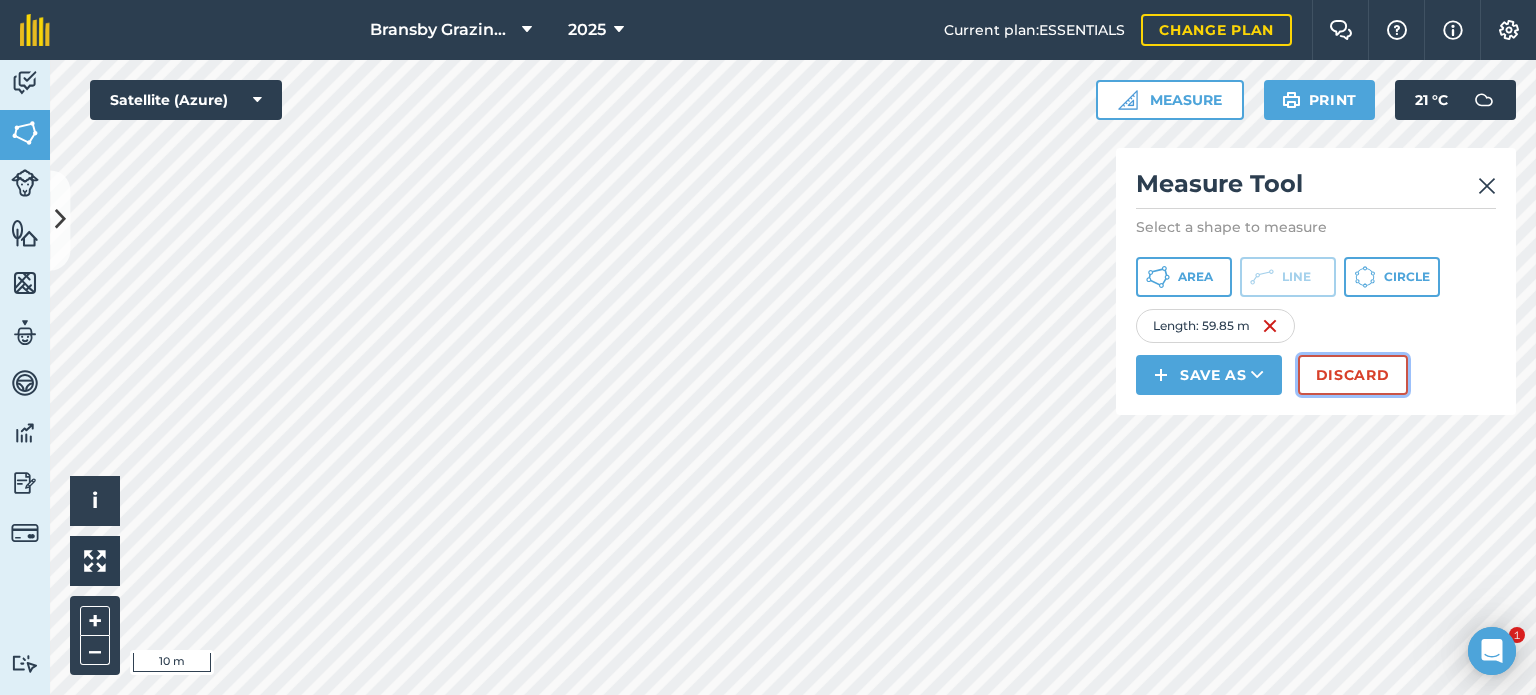 click on "Discard" at bounding box center [1353, 375] 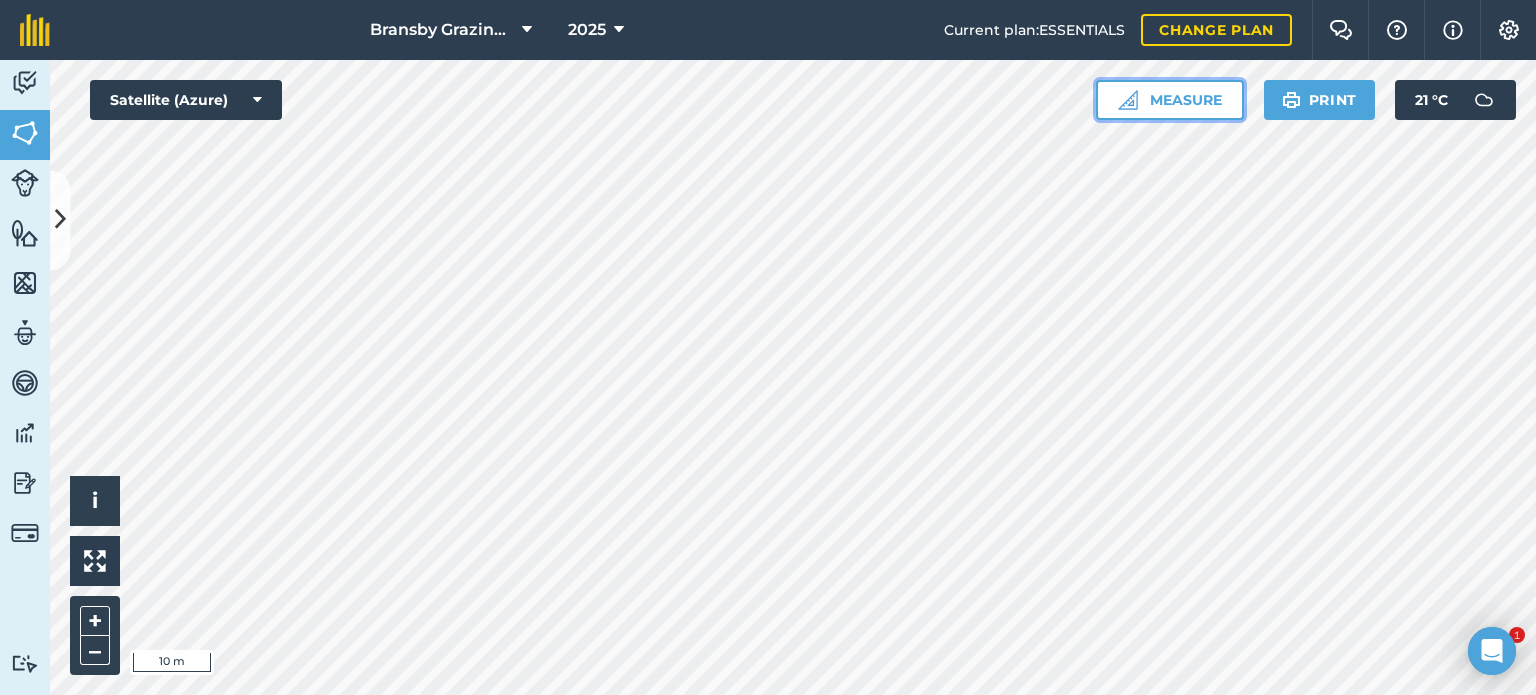 click on "Measure" at bounding box center (1170, 100) 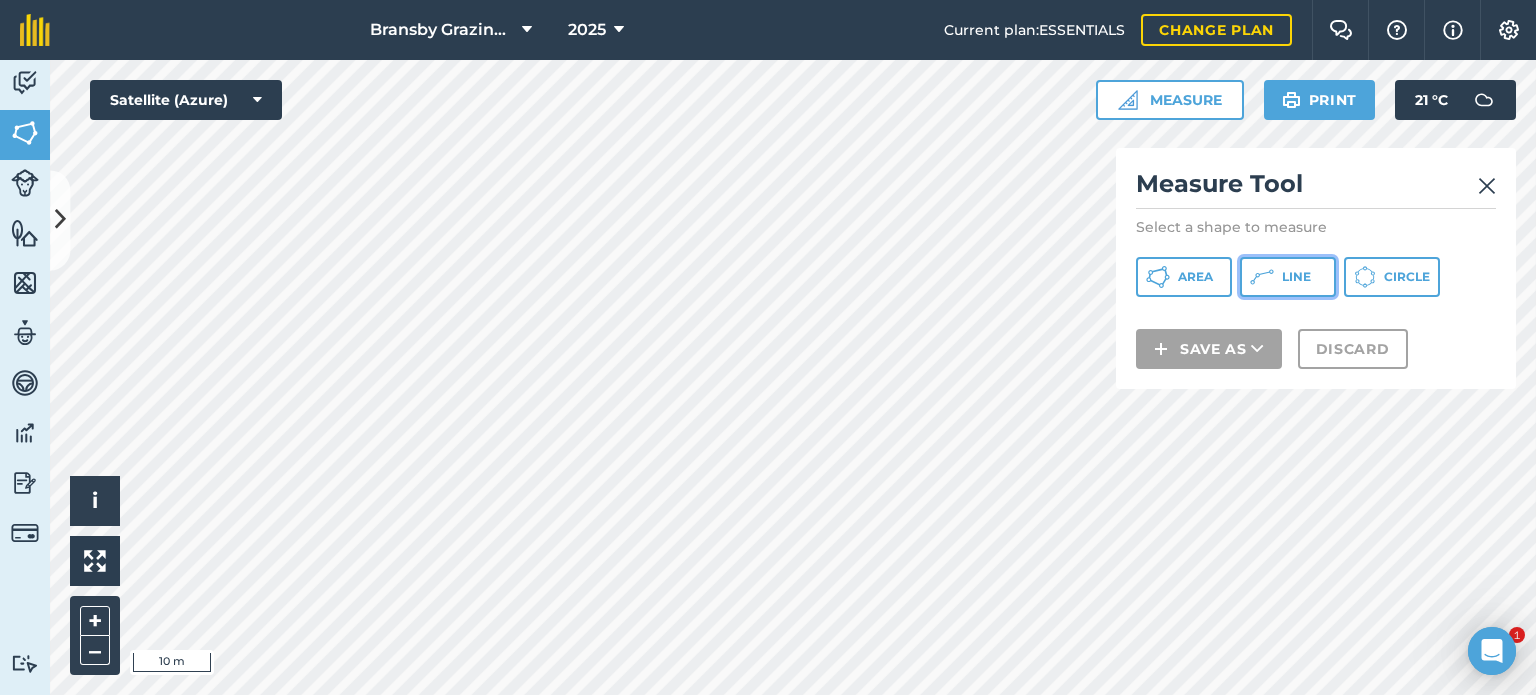 click on "Line" at bounding box center (1296, 277) 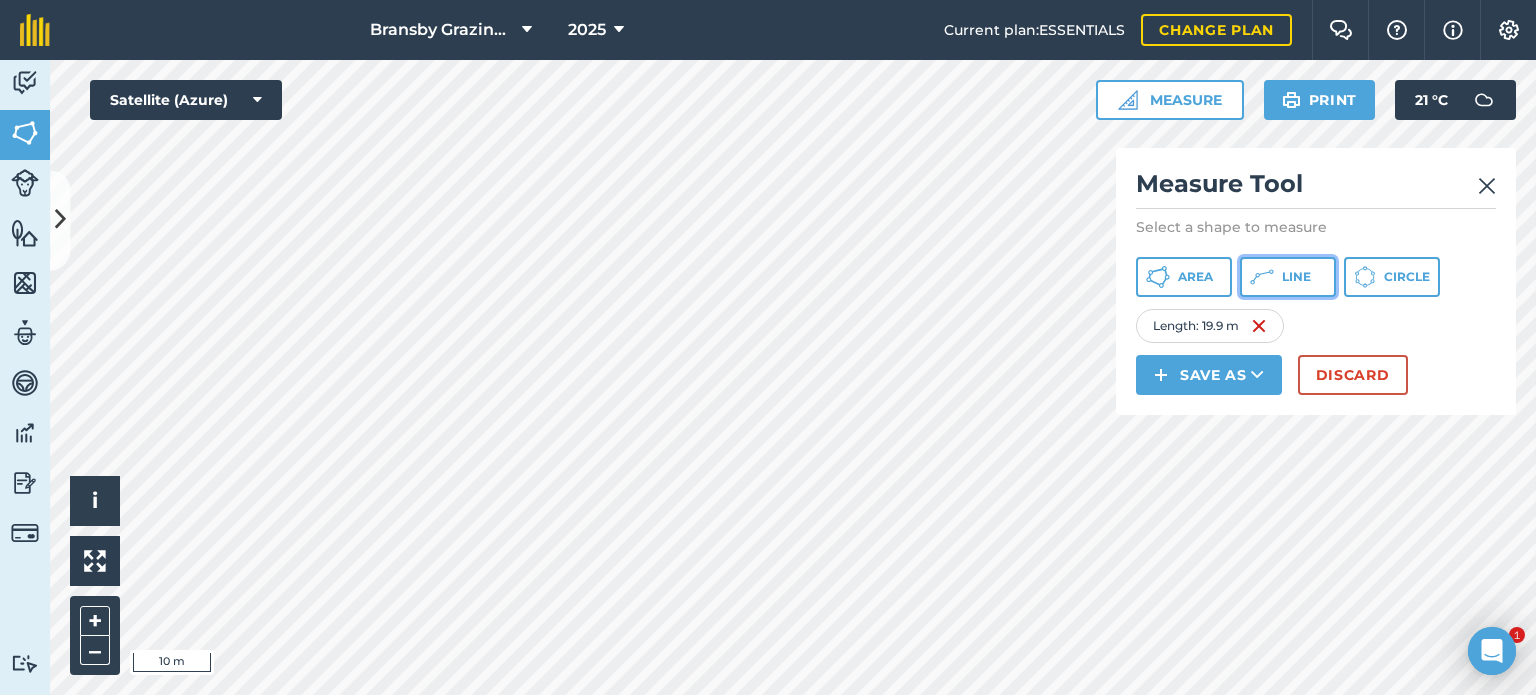 click 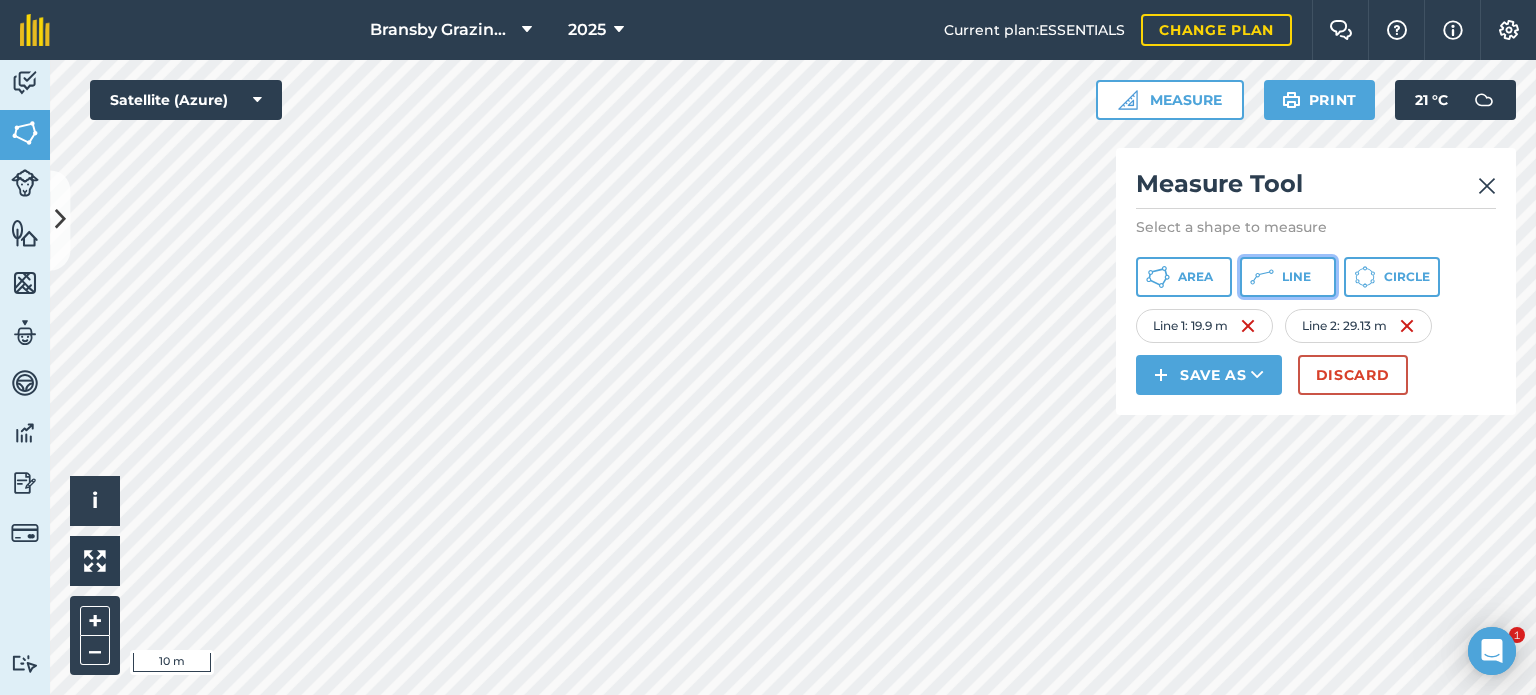 click on "Line" at bounding box center [1288, 277] 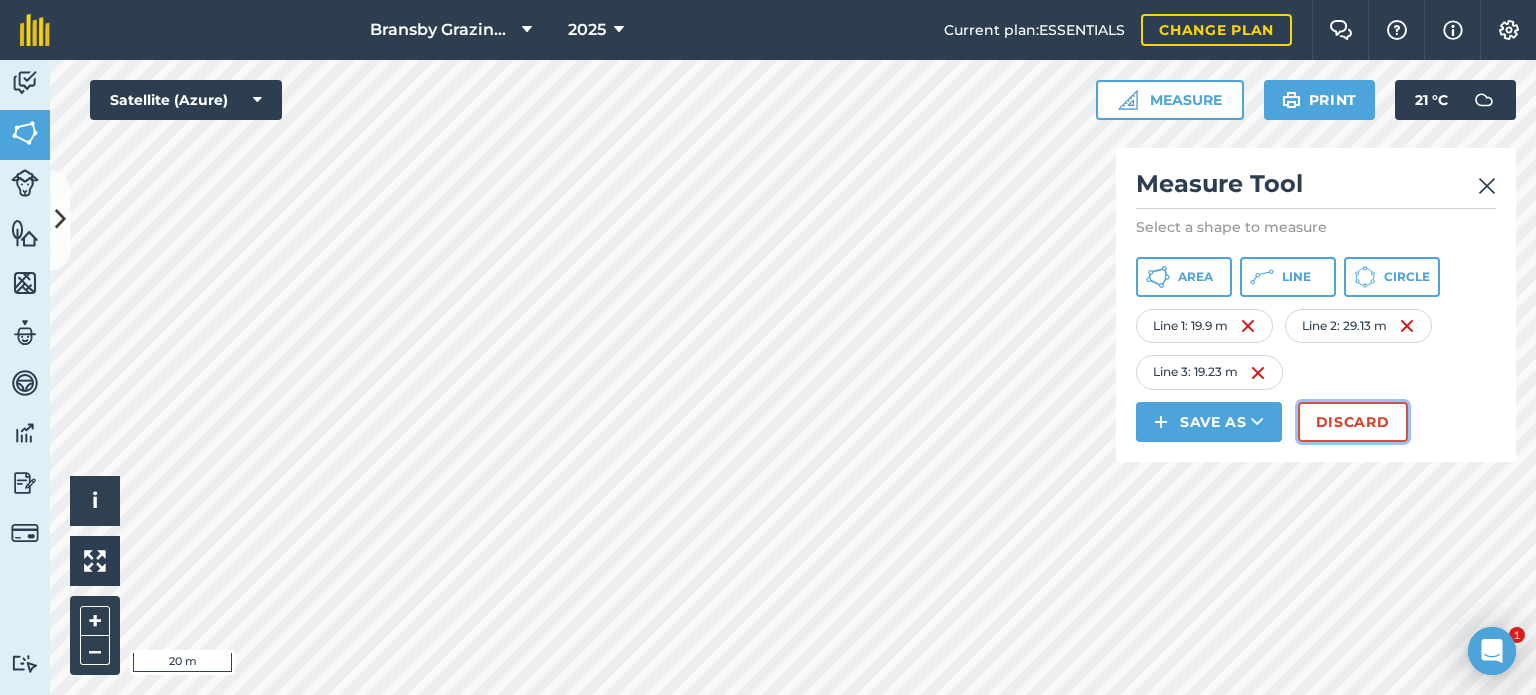 click on "Discard" at bounding box center [1353, 422] 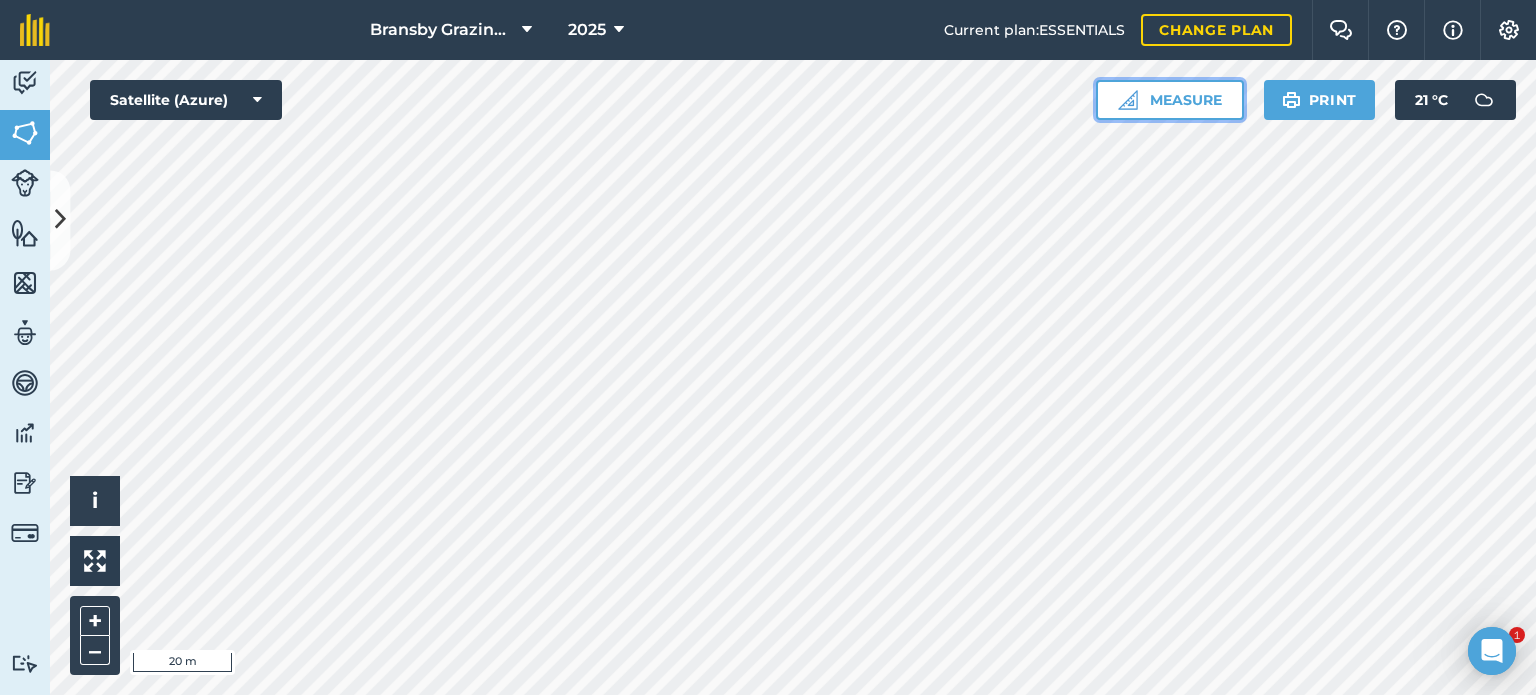 click on "Measure" at bounding box center (1170, 100) 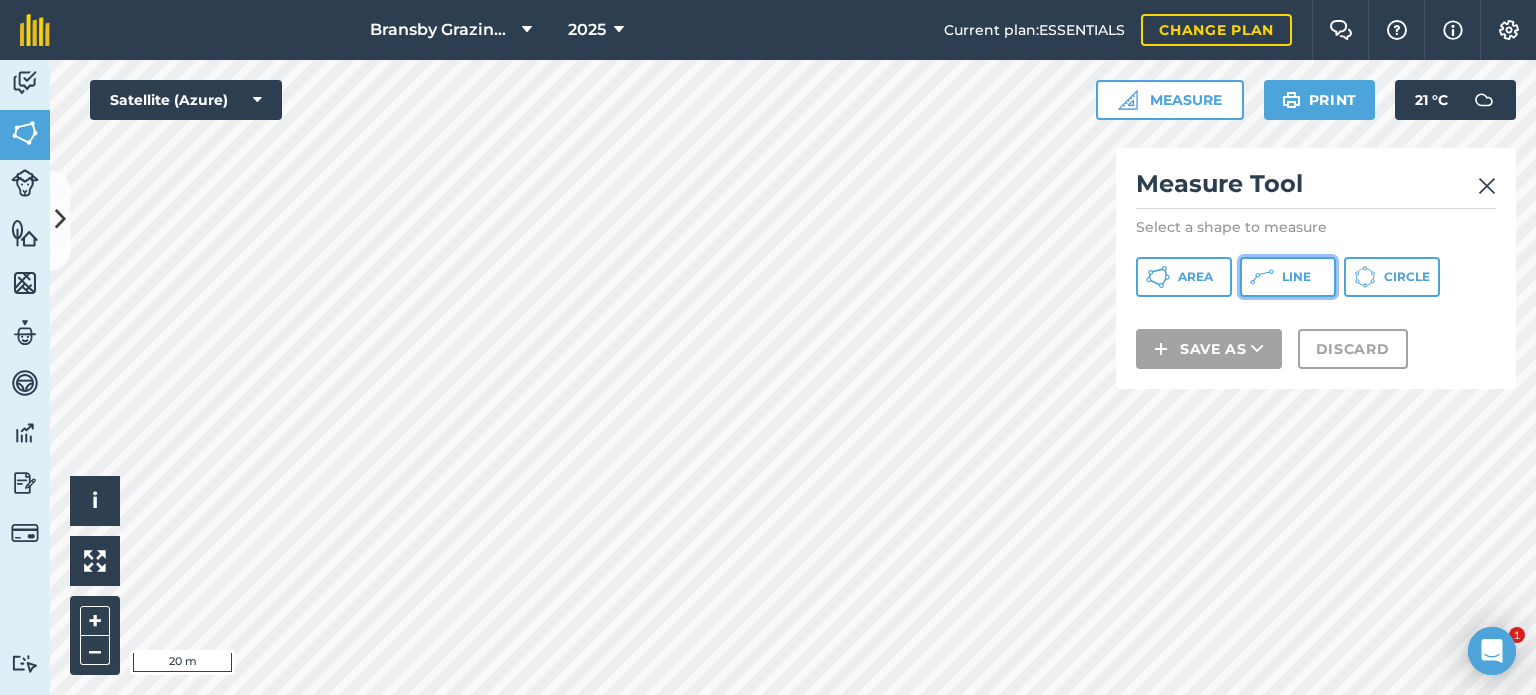 click on "Line" at bounding box center [1296, 277] 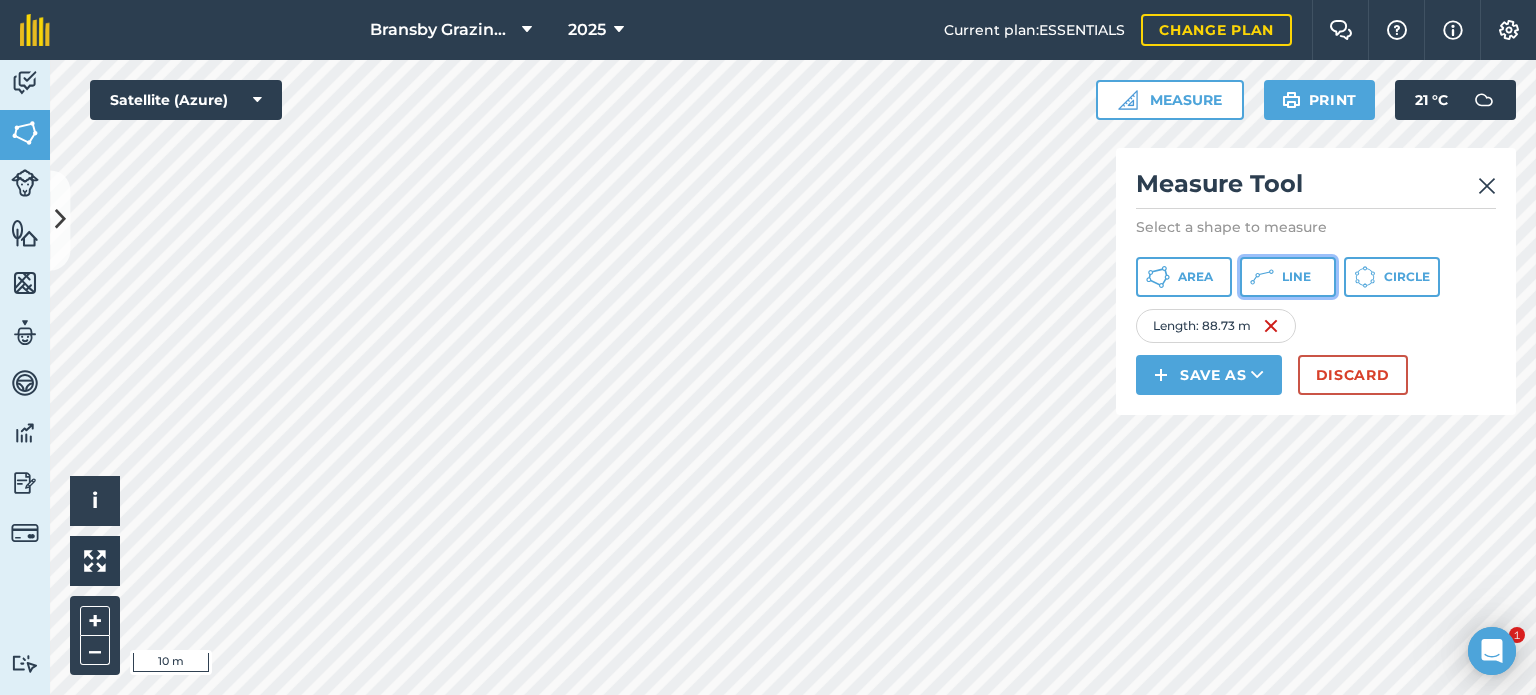 click on "Line" at bounding box center [1288, 277] 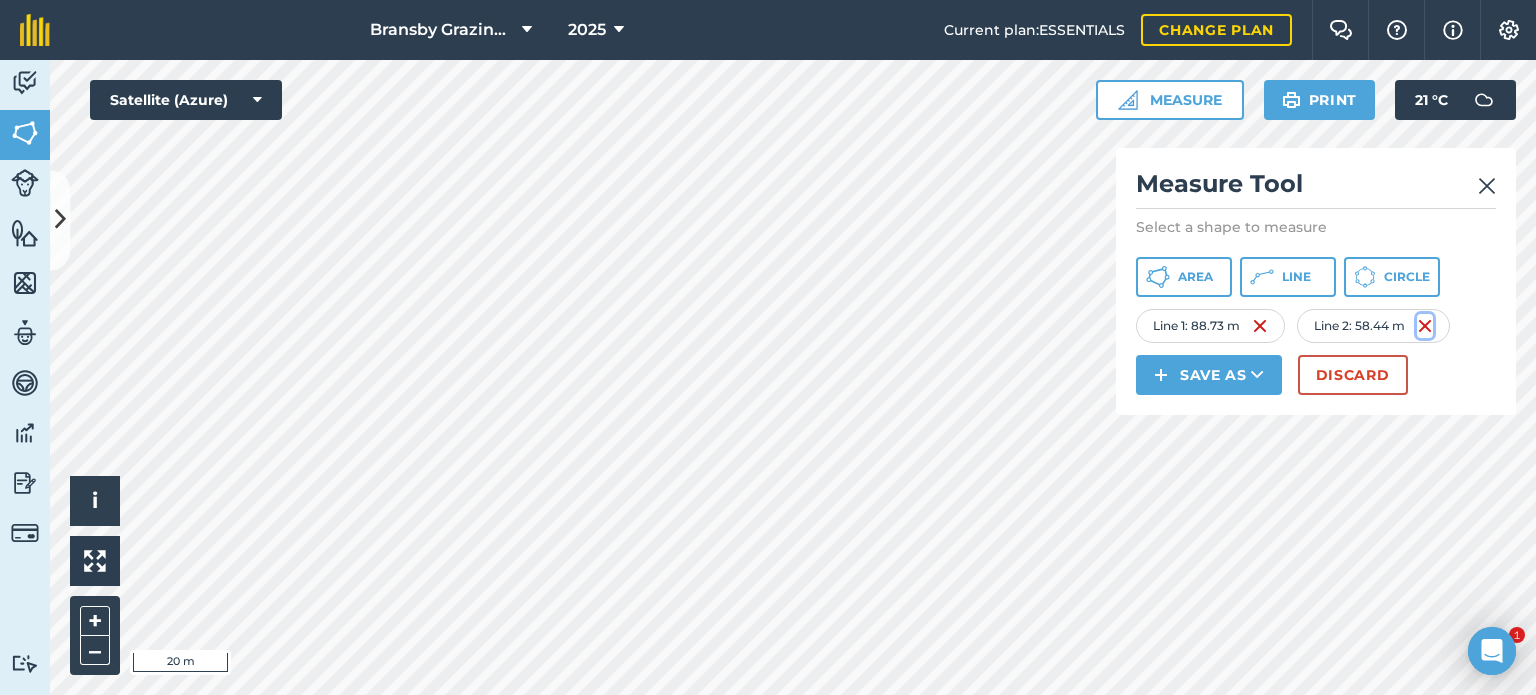 click at bounding box center [1425, 326] 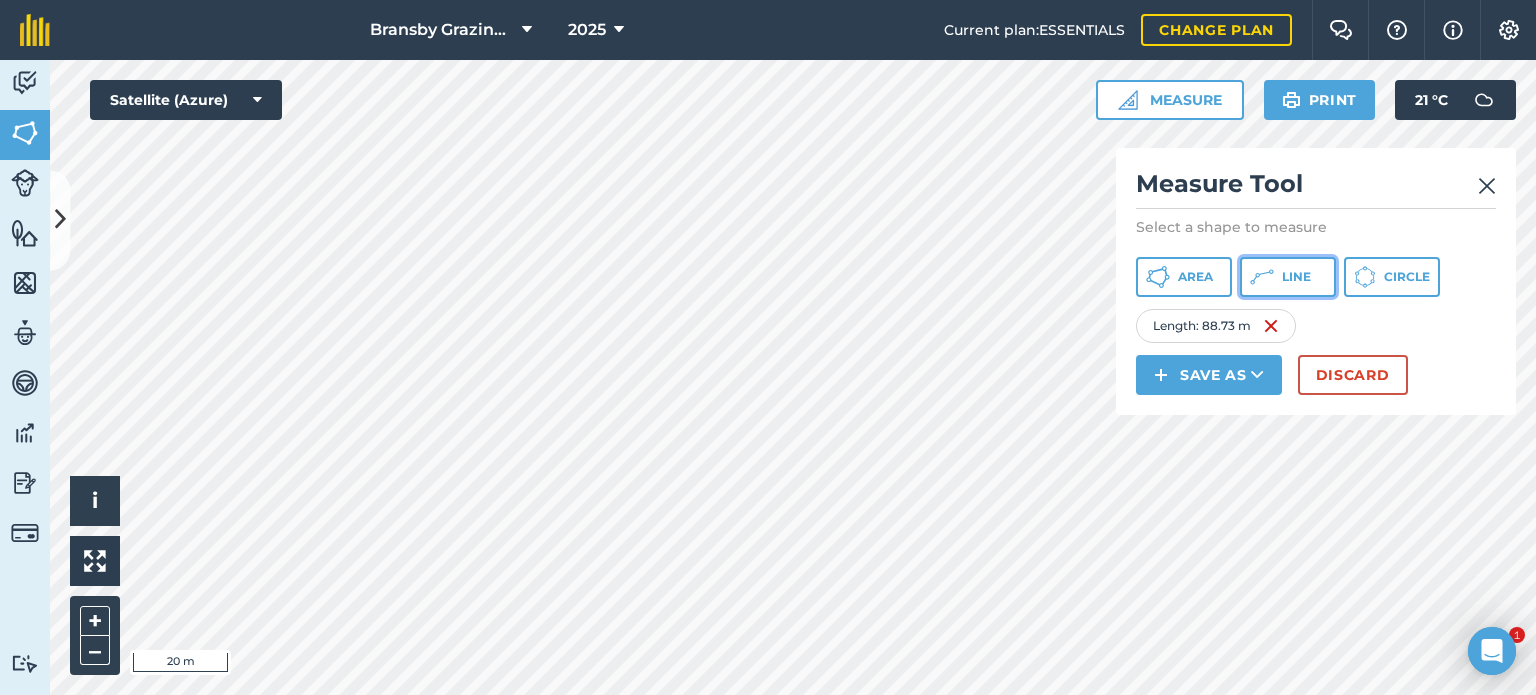 click on "Line" at bounding box center [1288, 277] 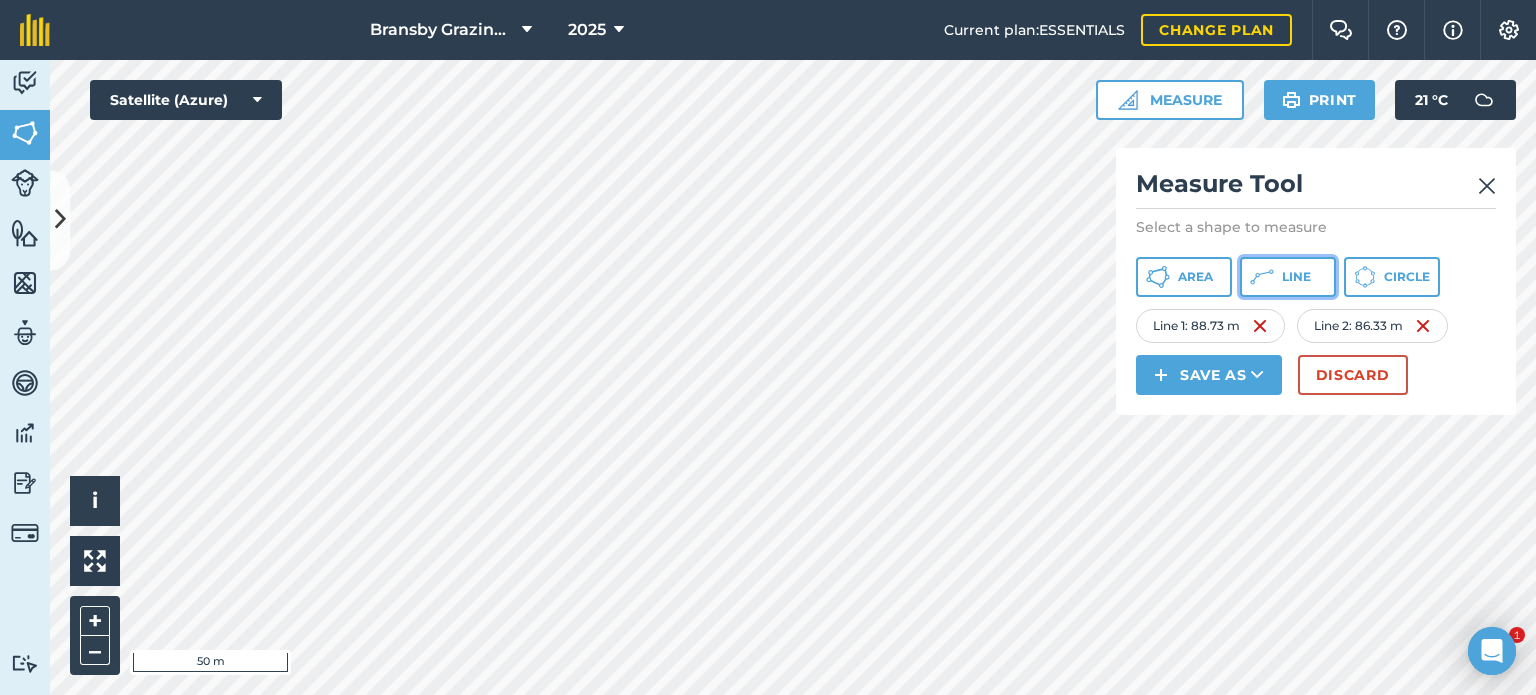 click 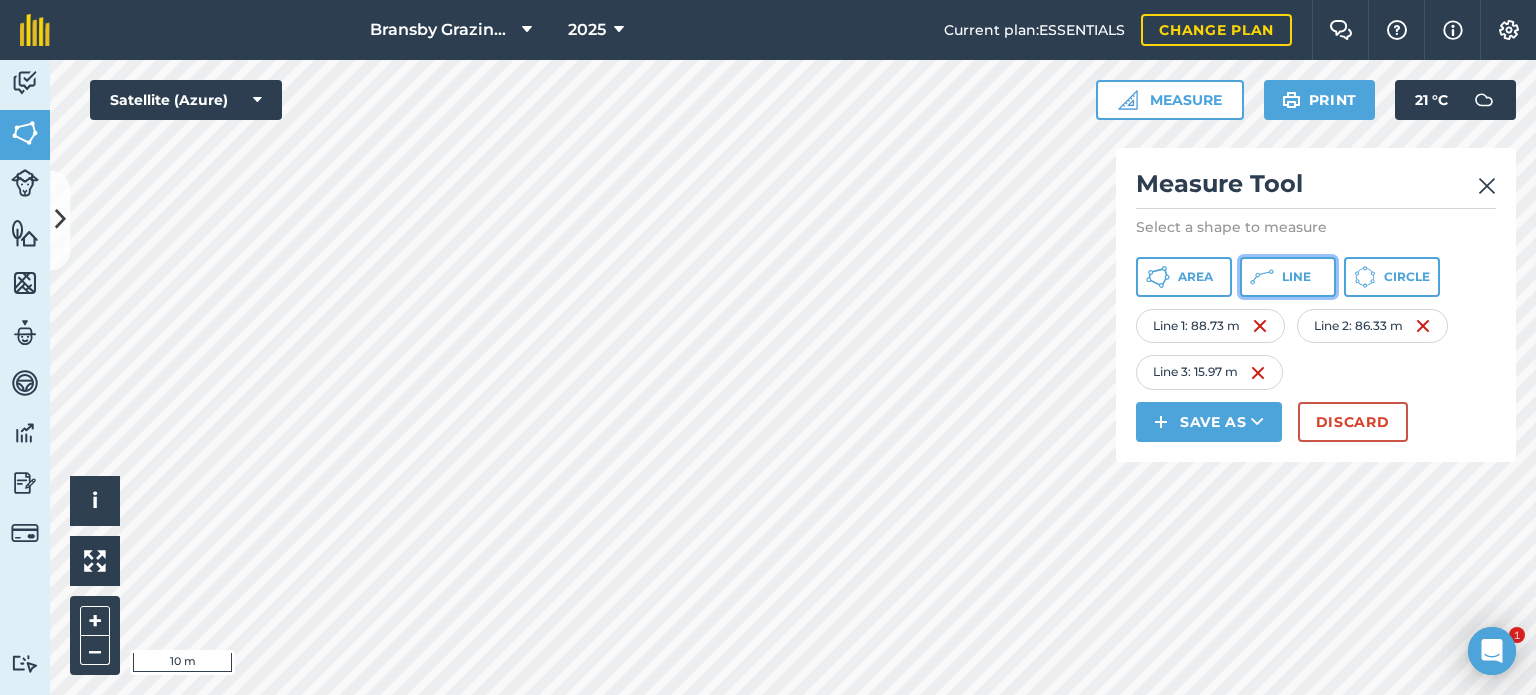 click on "Line" at bounding box center (1296, 277) 